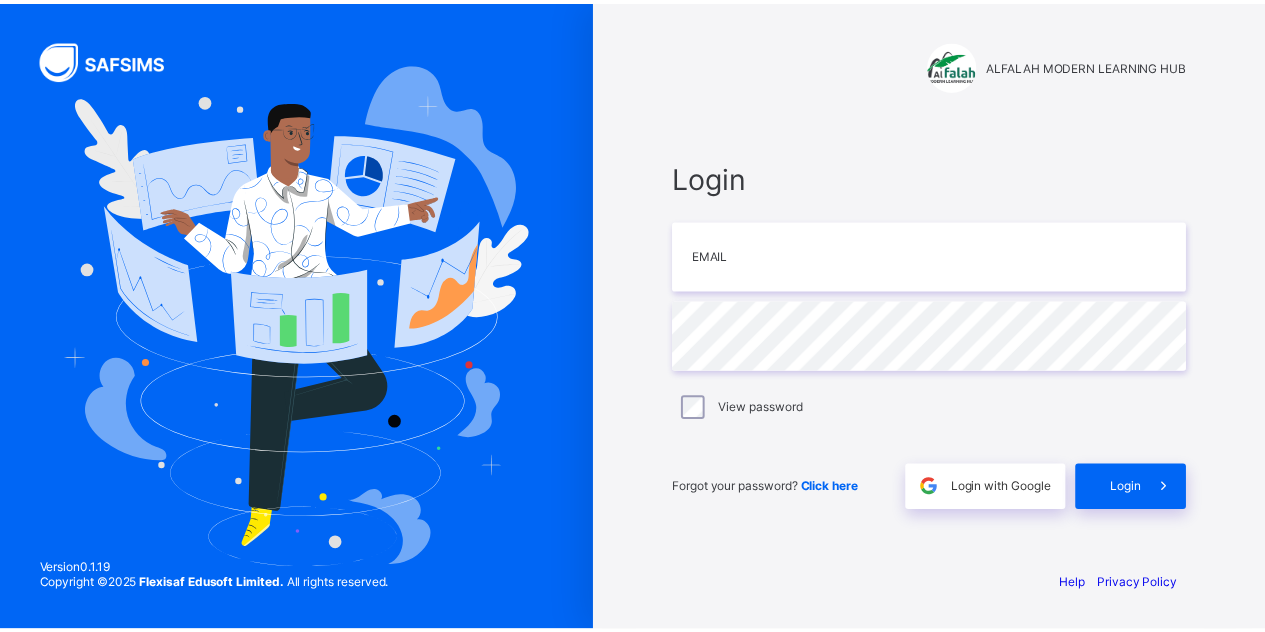 scroll, scrollTop: 0, scrollLeft: 0, axis: both 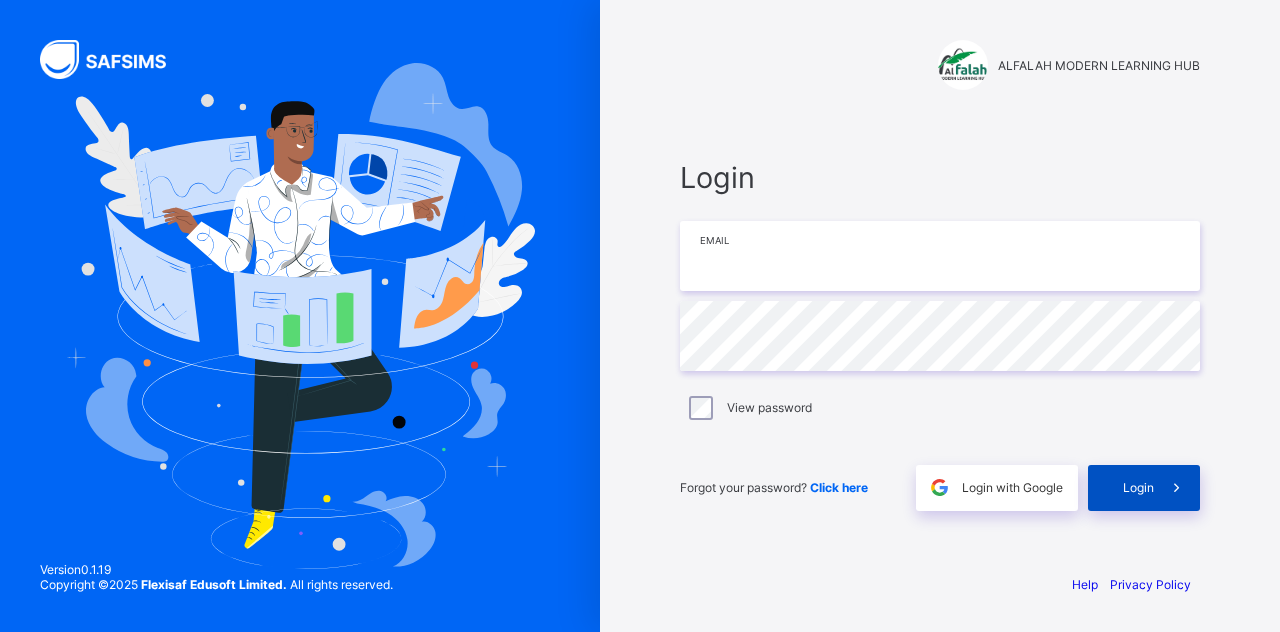 type on "**********" 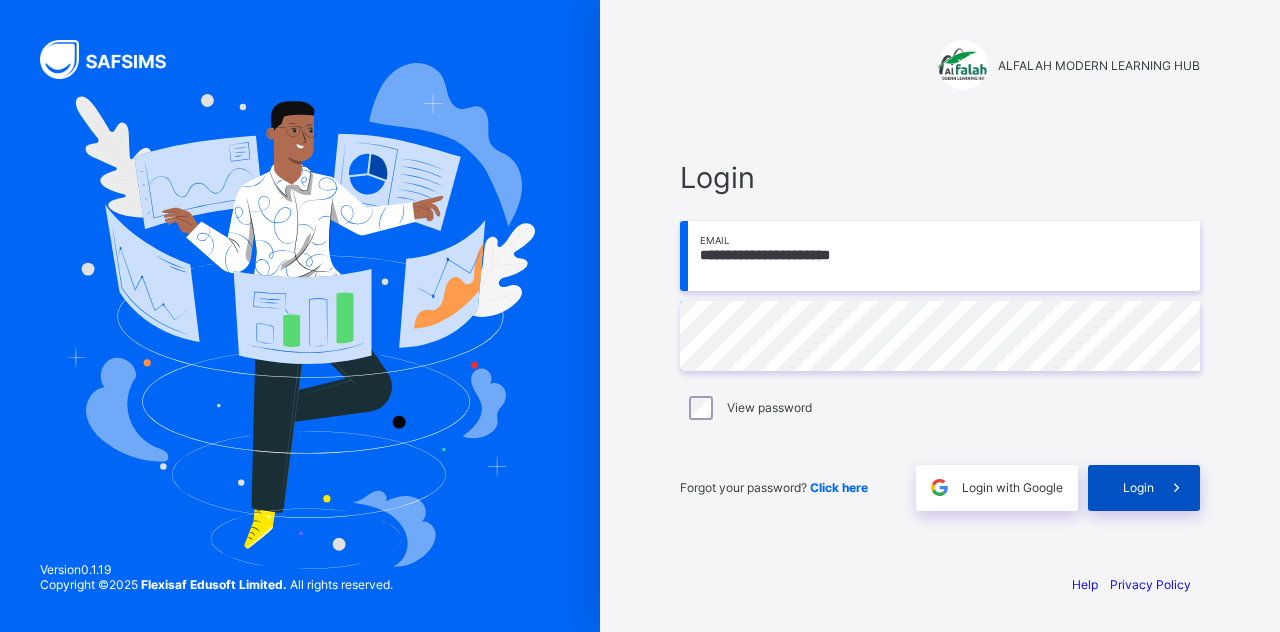 click on "Login" at bounding box center [1138, 487] 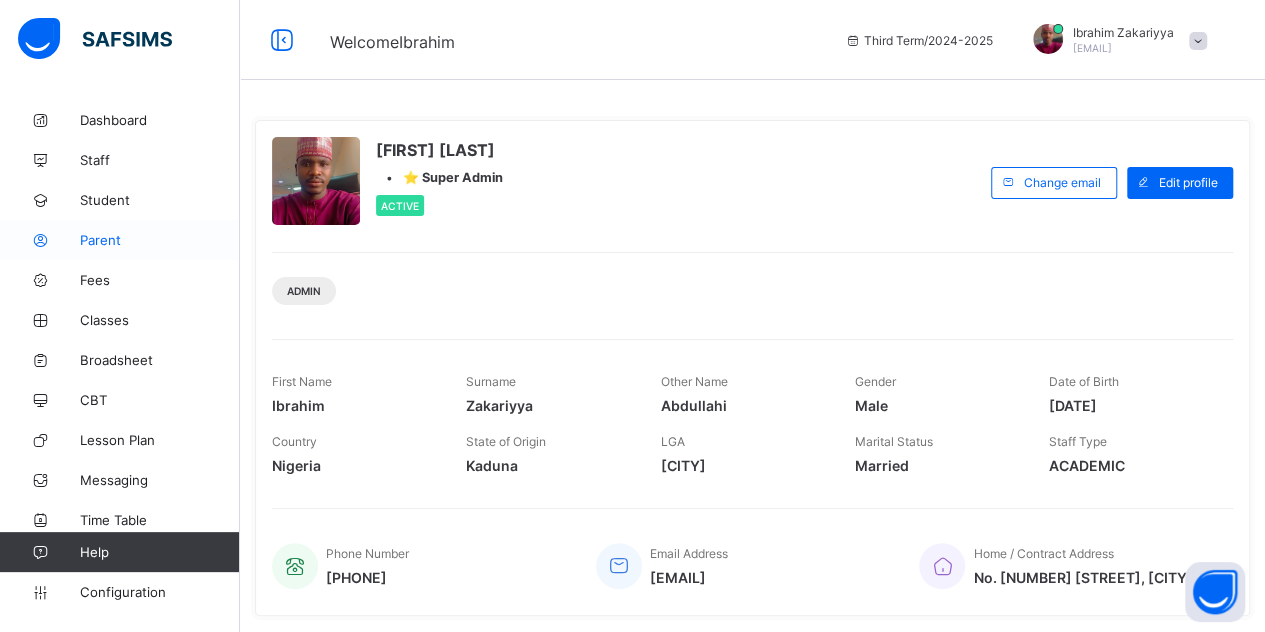 click on "Parent" at bounding box center [160, 240] 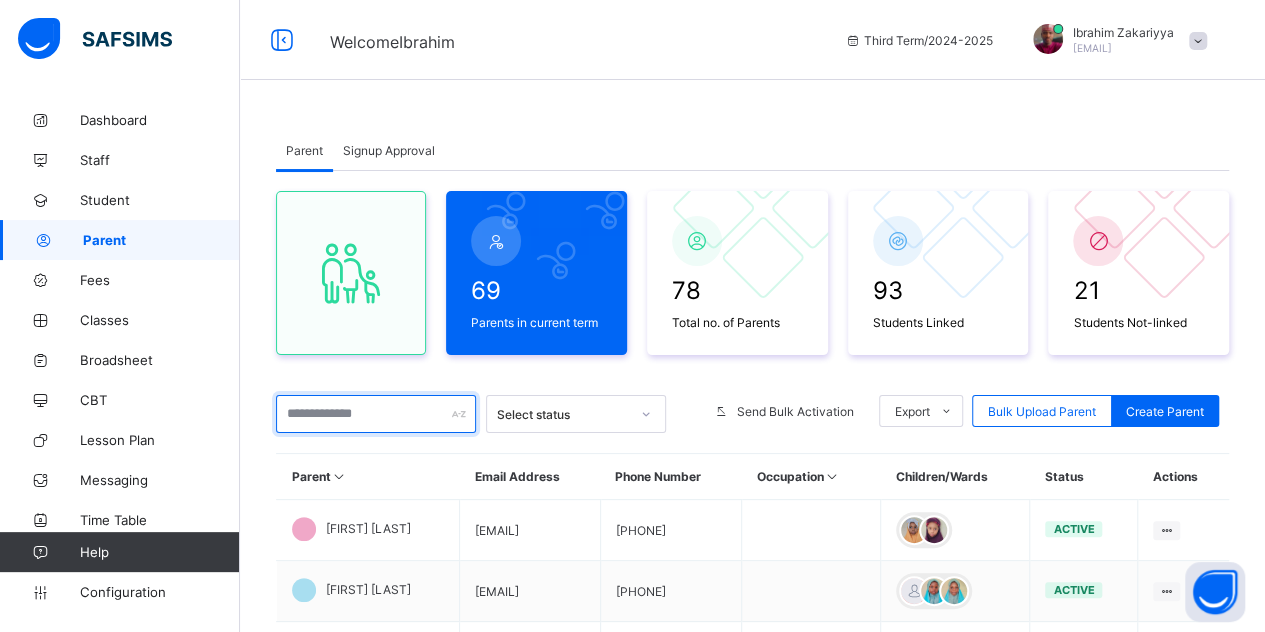 click at bounding box center [376, 414] 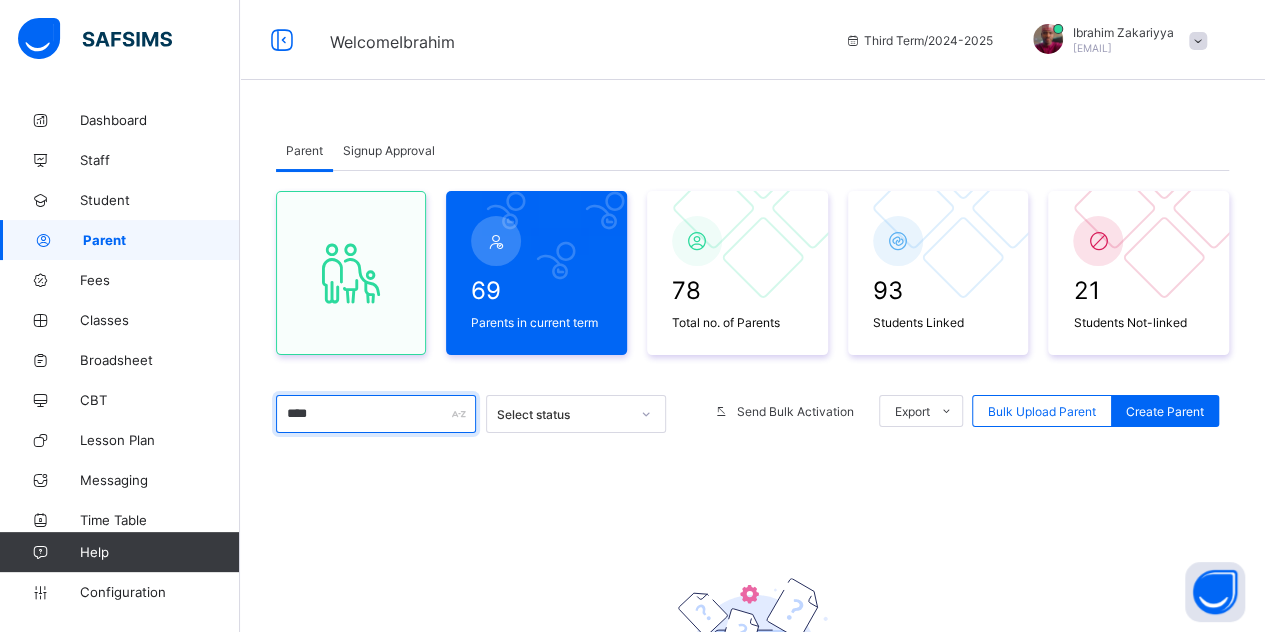 type on "******" 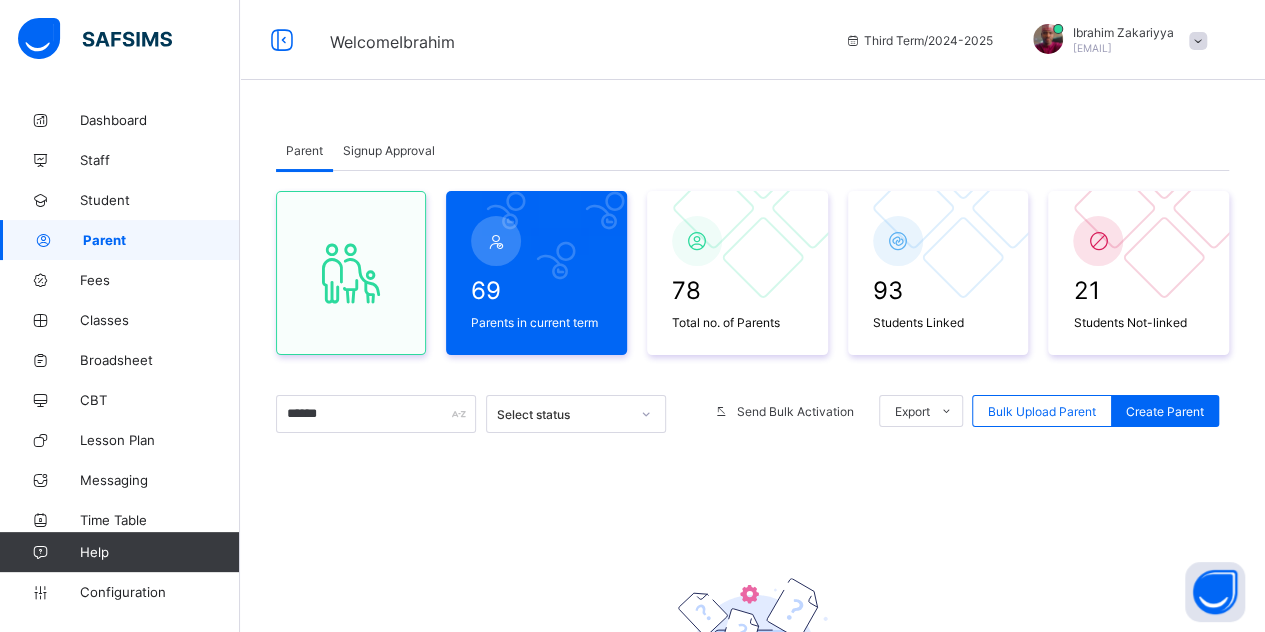 click on "Signup Approval" at bounding box center (389, 150) 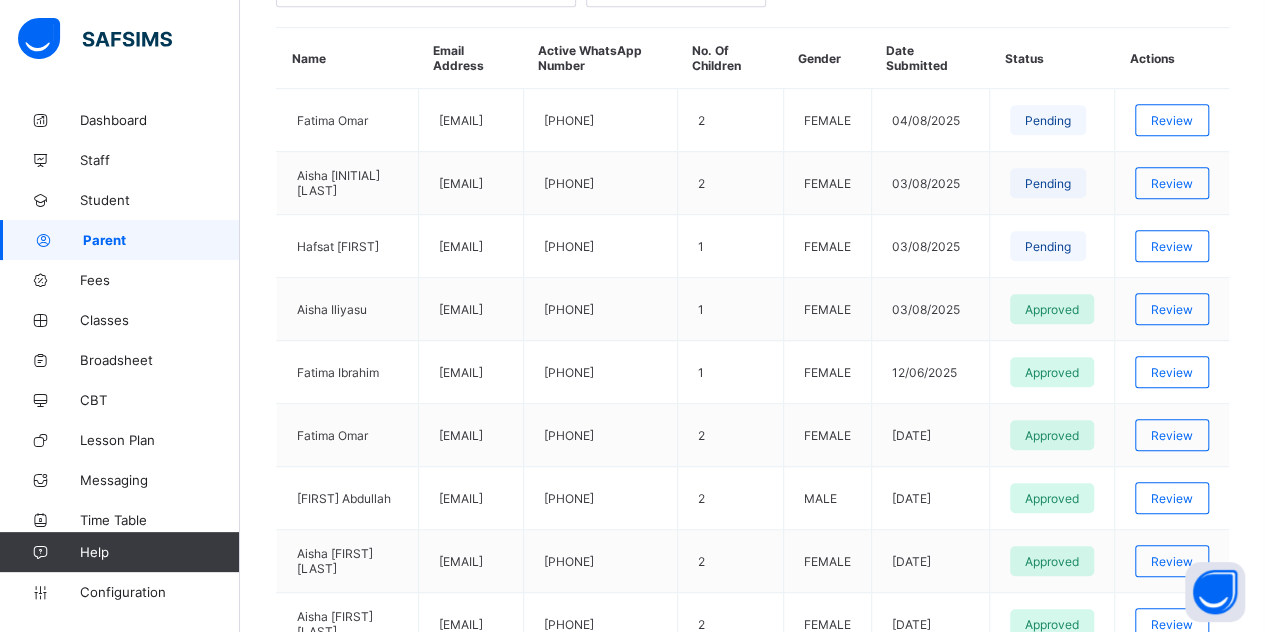 scroll, scrollTop: 510, scrollLeft: 0, axis: vertical 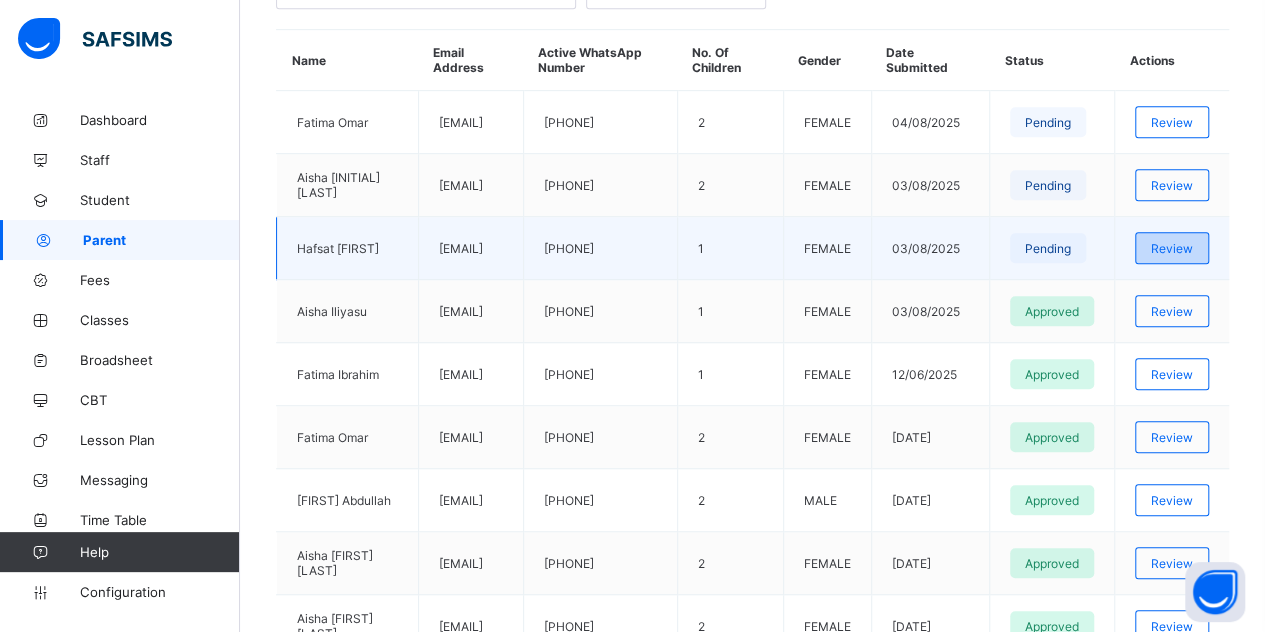 click on "Review" at bounding box center (1172, 248) 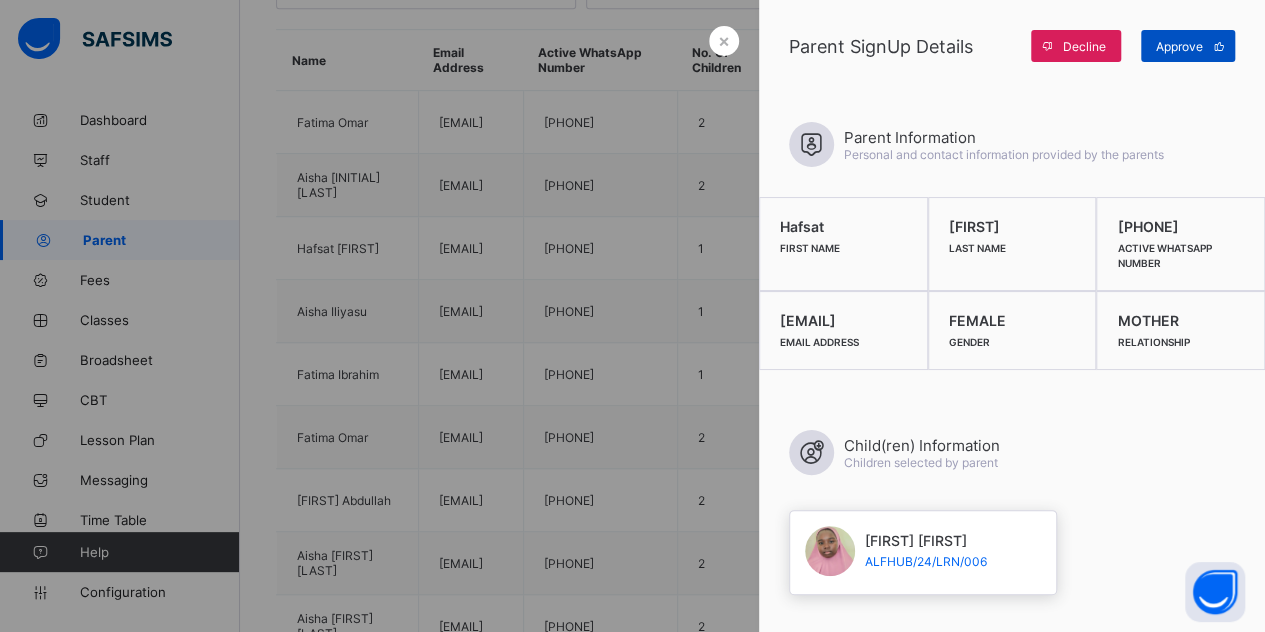 click on "Approve" at bounding box center (1179, 46) 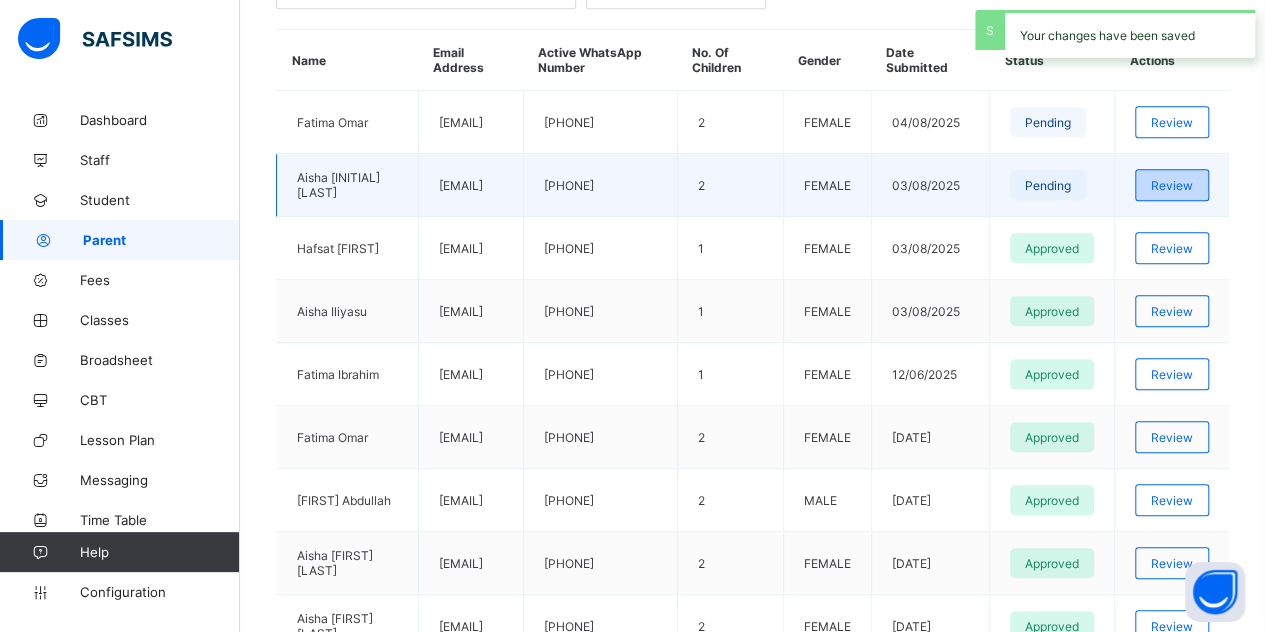 click on "Review" at bounding box center (1172, 185) 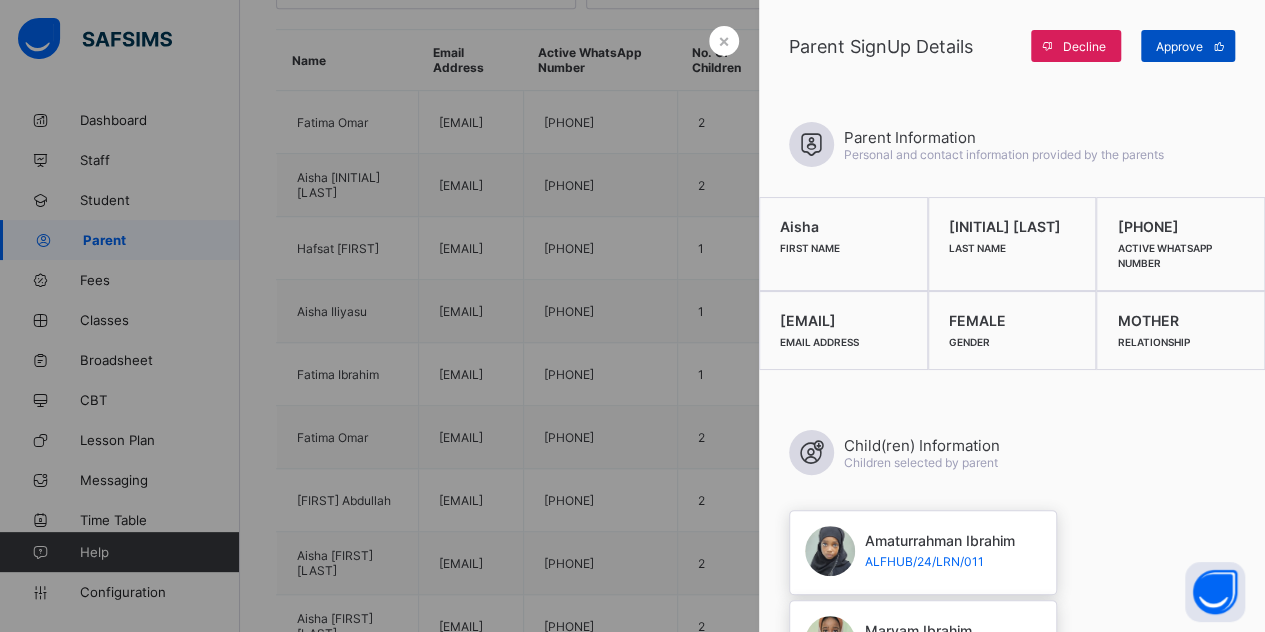 click on "Approve" at bounding box center (1188, 46) 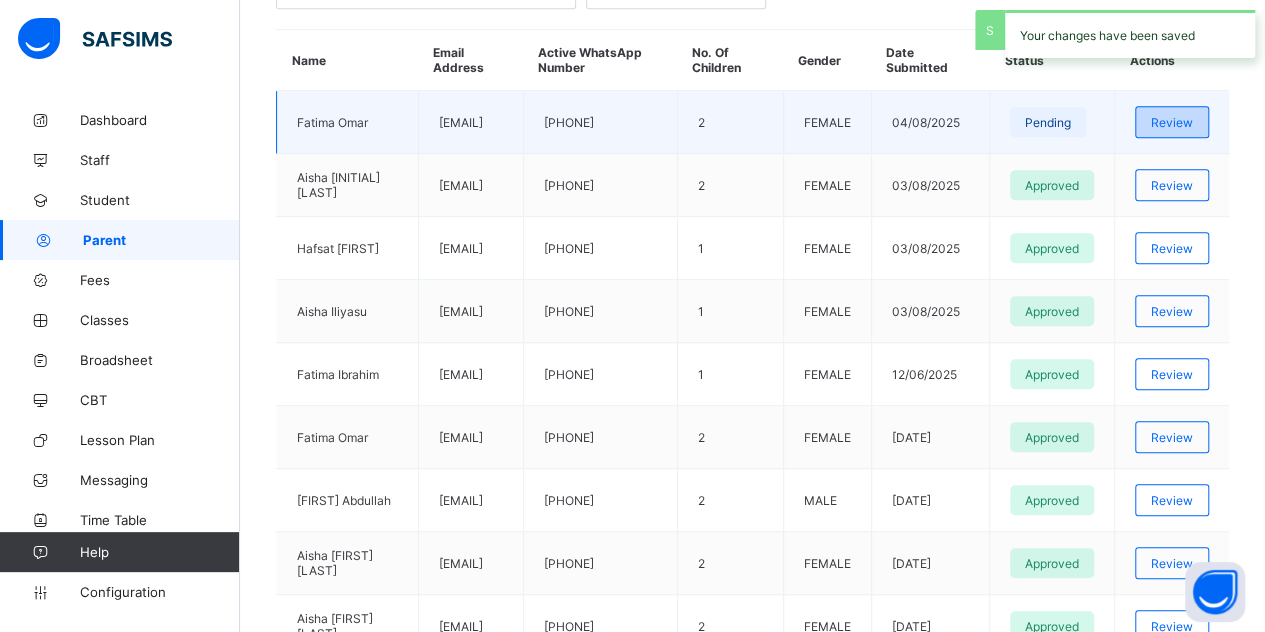 click on "Review" at bounding box center (1172, 122) 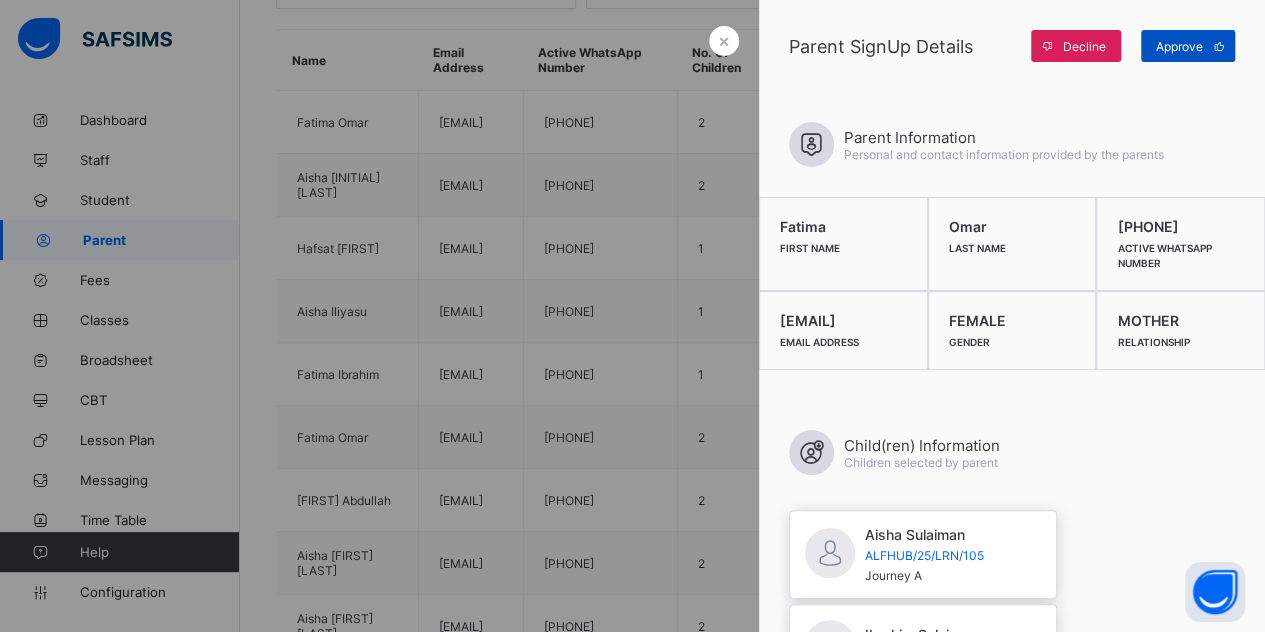 click on "Approve" at bounding box center [1188, 46] 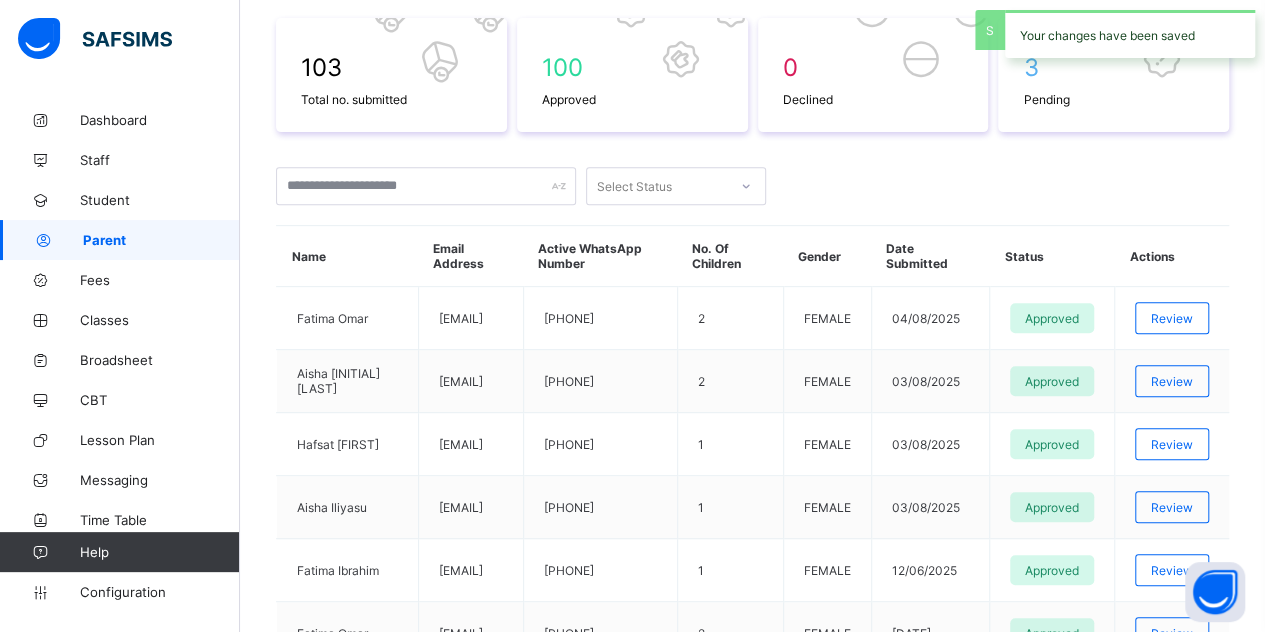 scroll, scrollTop: 310, scrollLeft: 0, axis: vertical 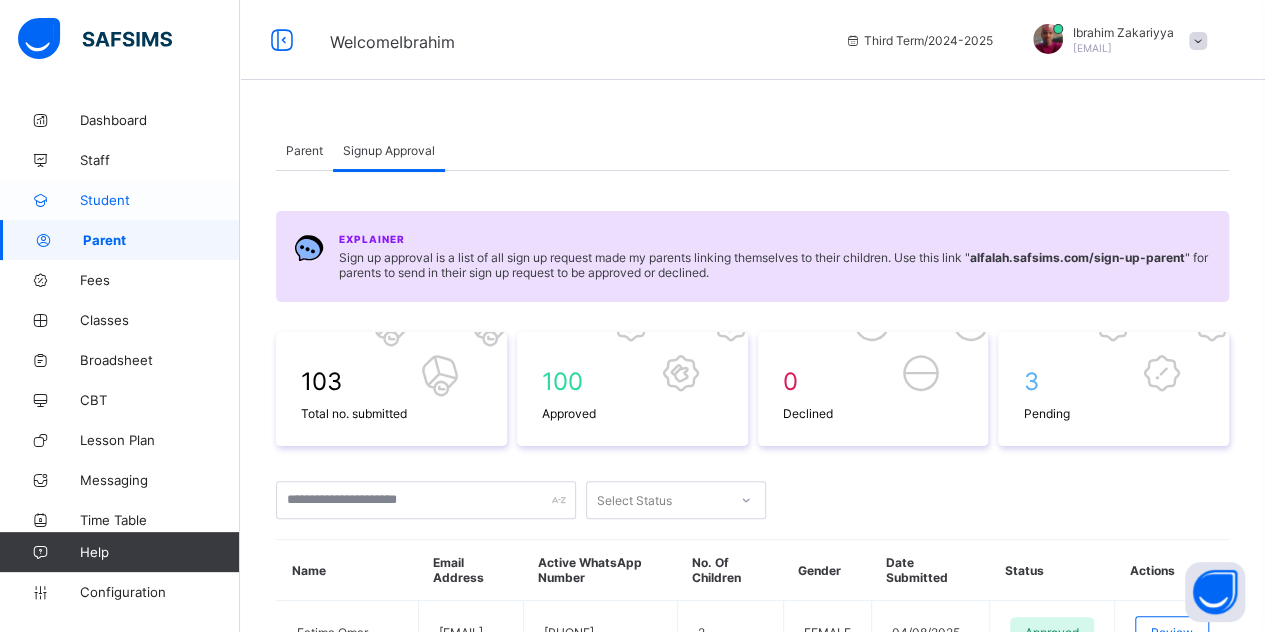 click on "Student" at bounding box center (160, 200) 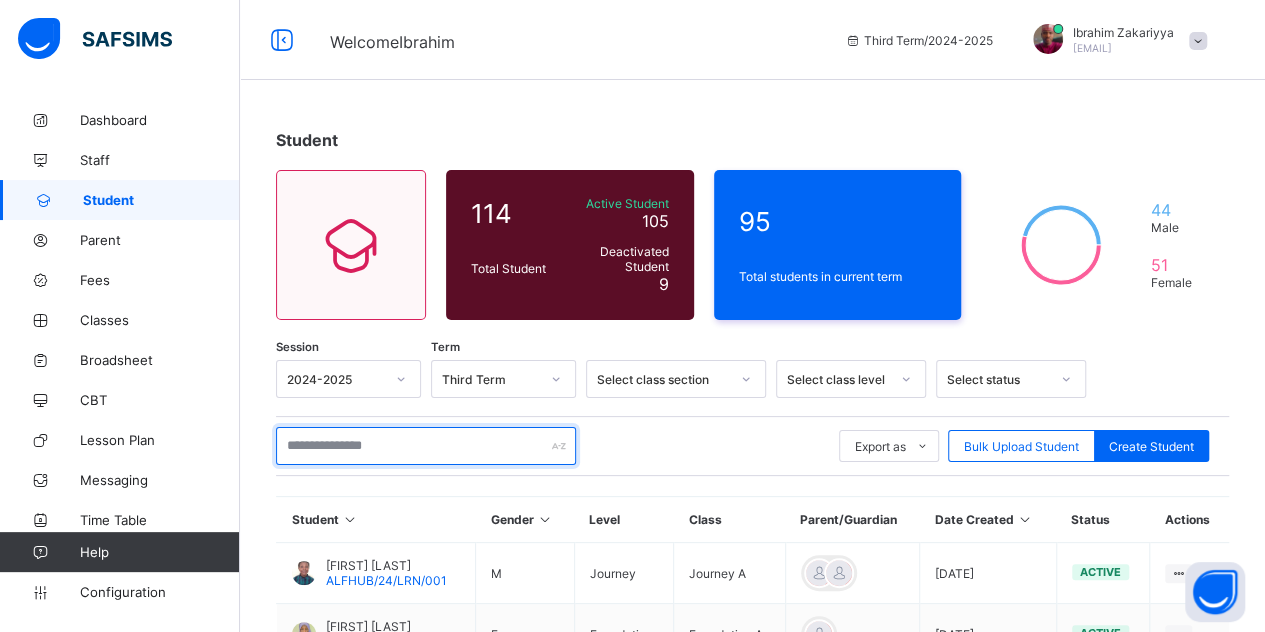 click at bounding box center (426, 446) 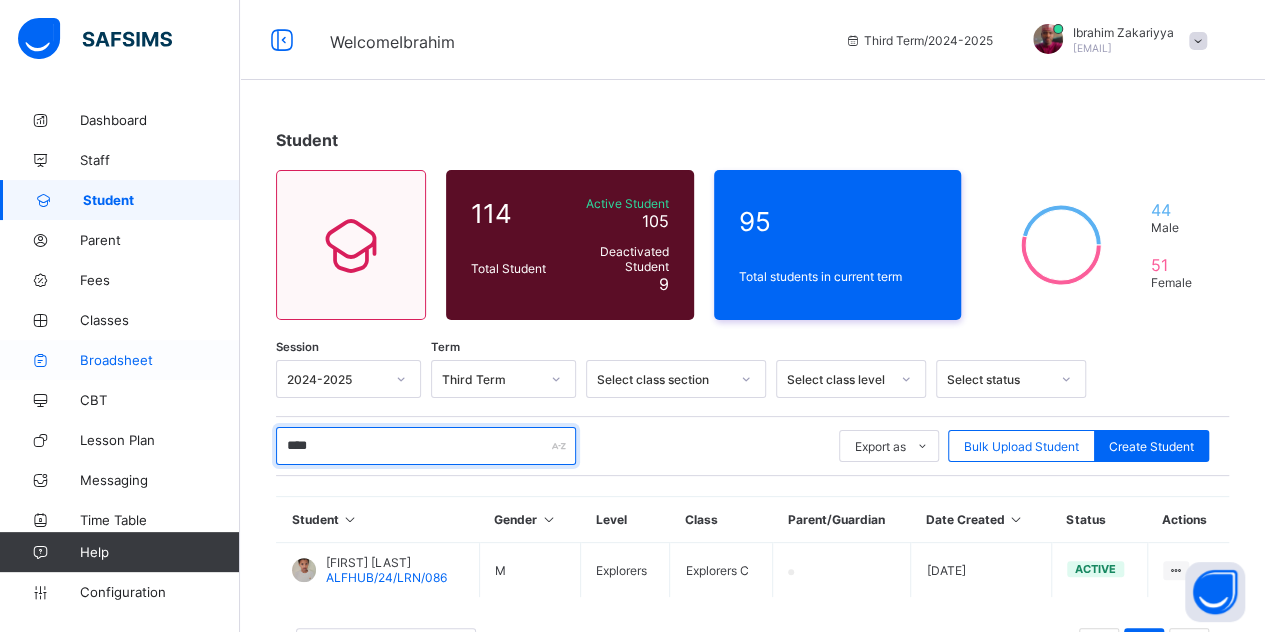 type on "****" 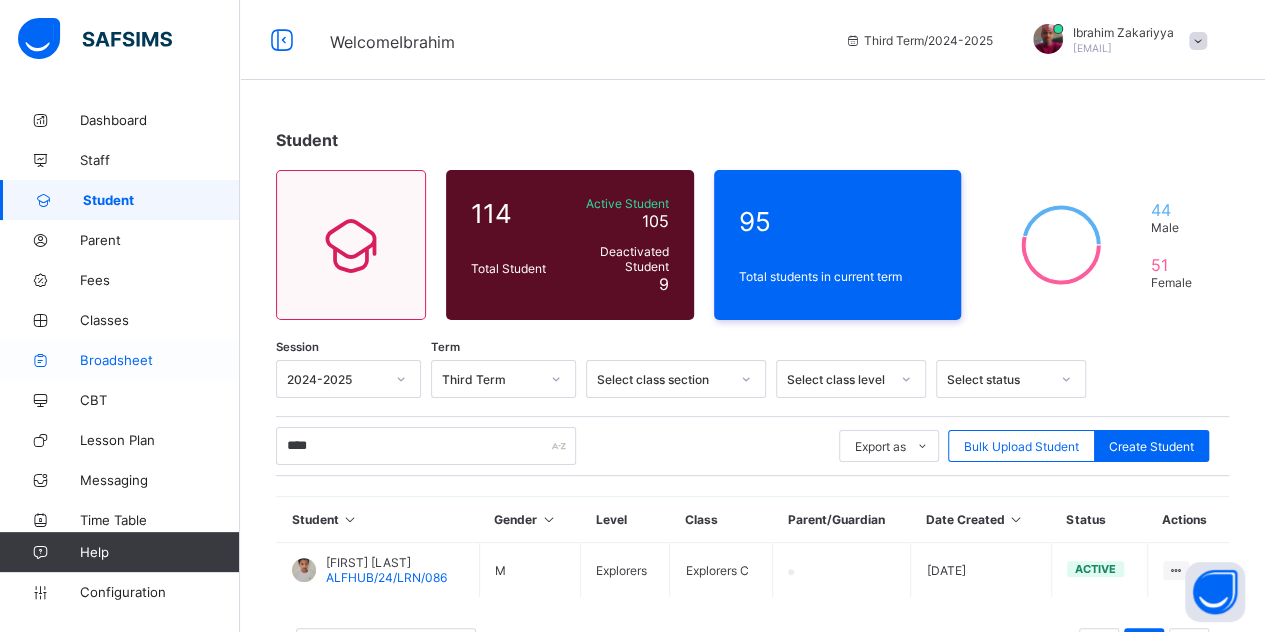 click on "Broadsheet" at bounding box center [160, 360] 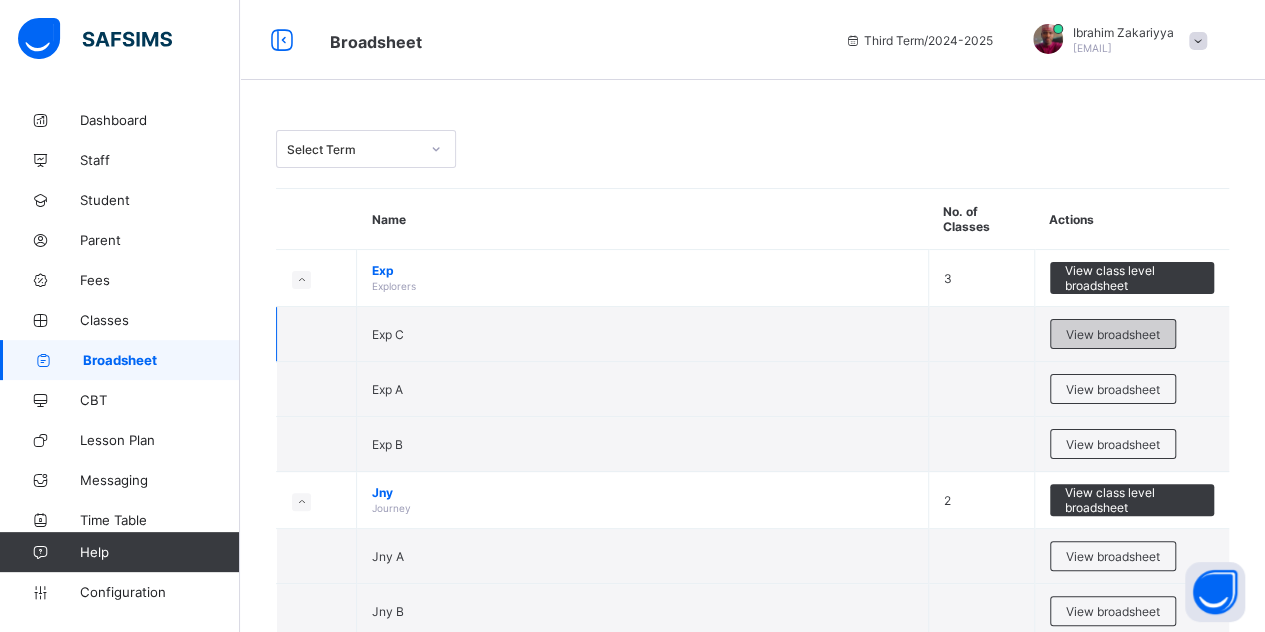 click on "View broadsheet" at bounding box center [1113, 334] 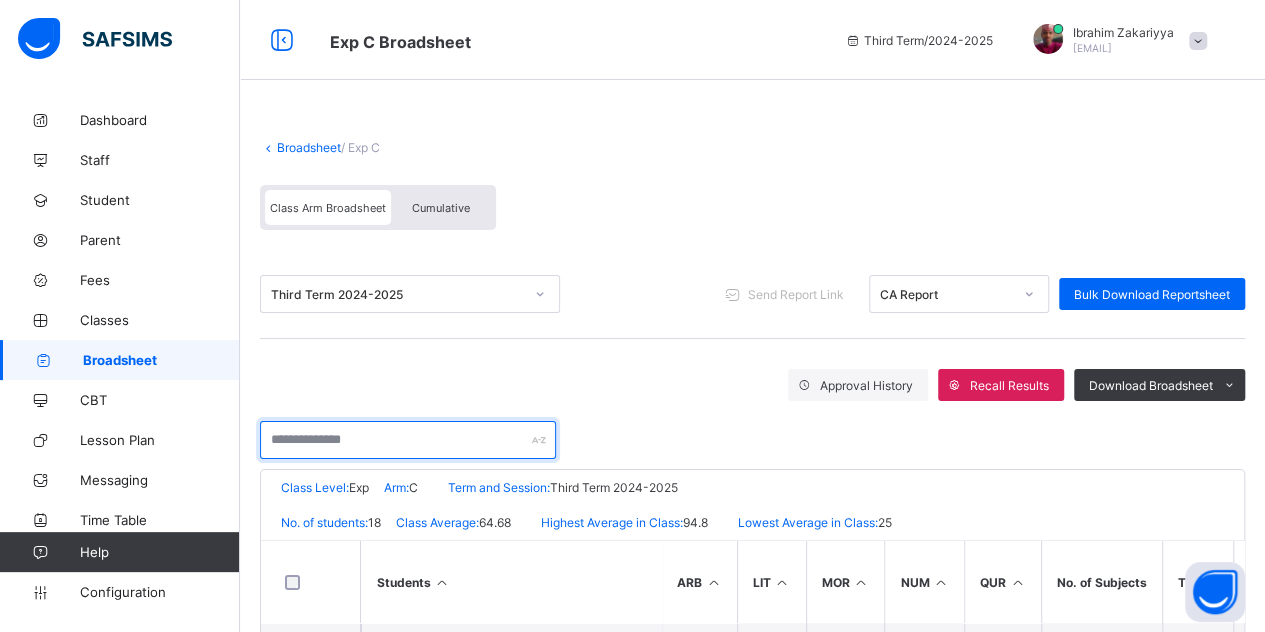 click at bounding box center [408, 440] 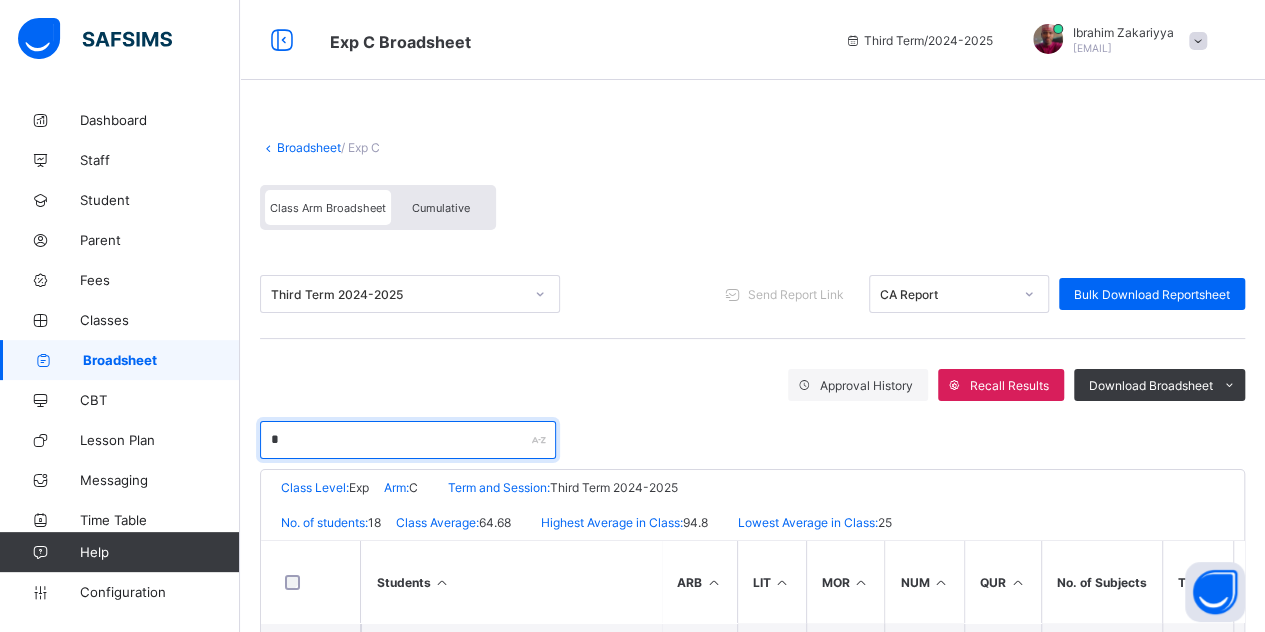 type on "******" 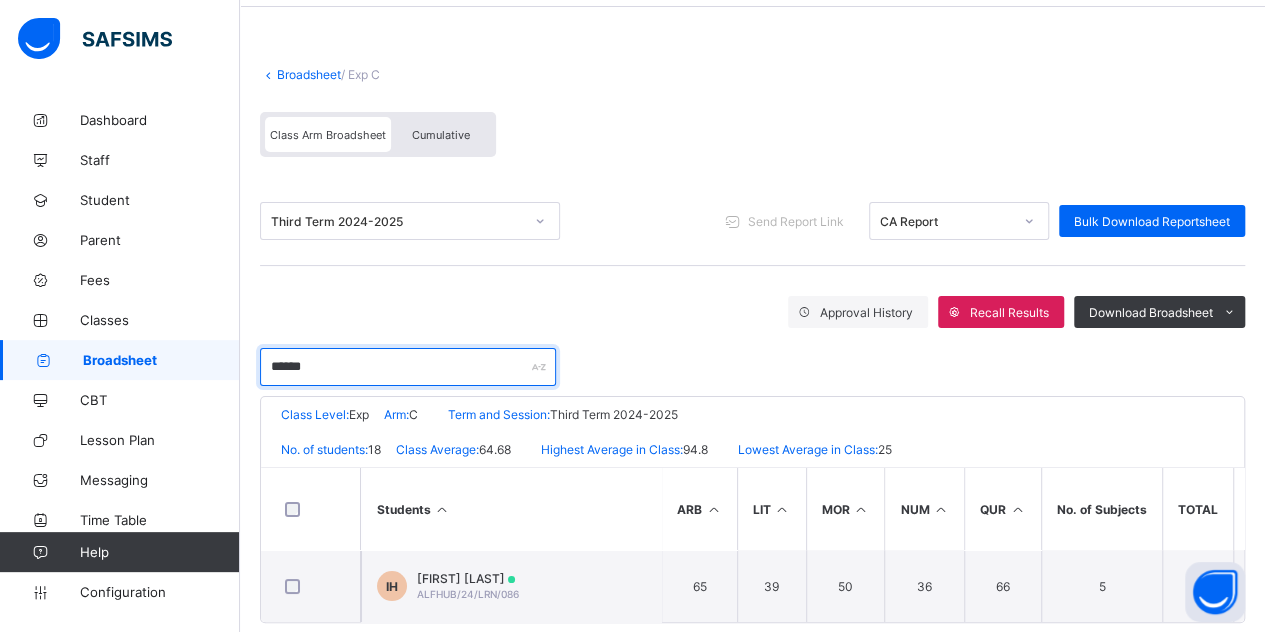 scroll, scrollTop: 106, scrollLeft: 0, axis: vertical 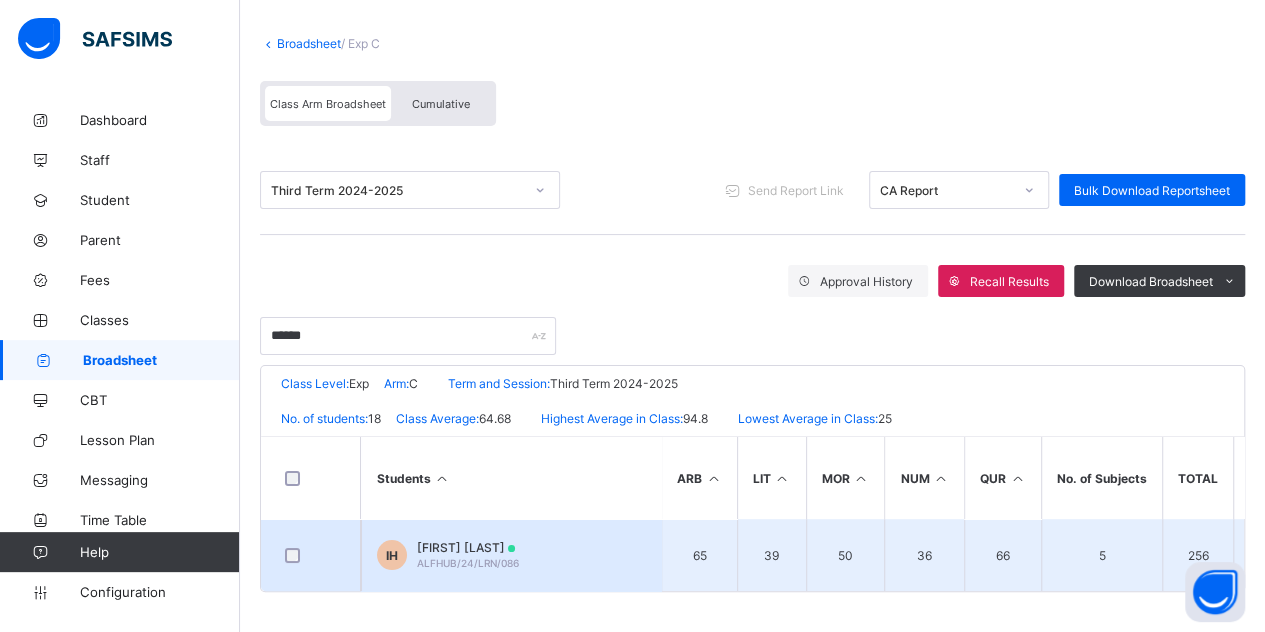 click on "[FIRST] [LAST] [LAST]" at bounding box center [468, 547] 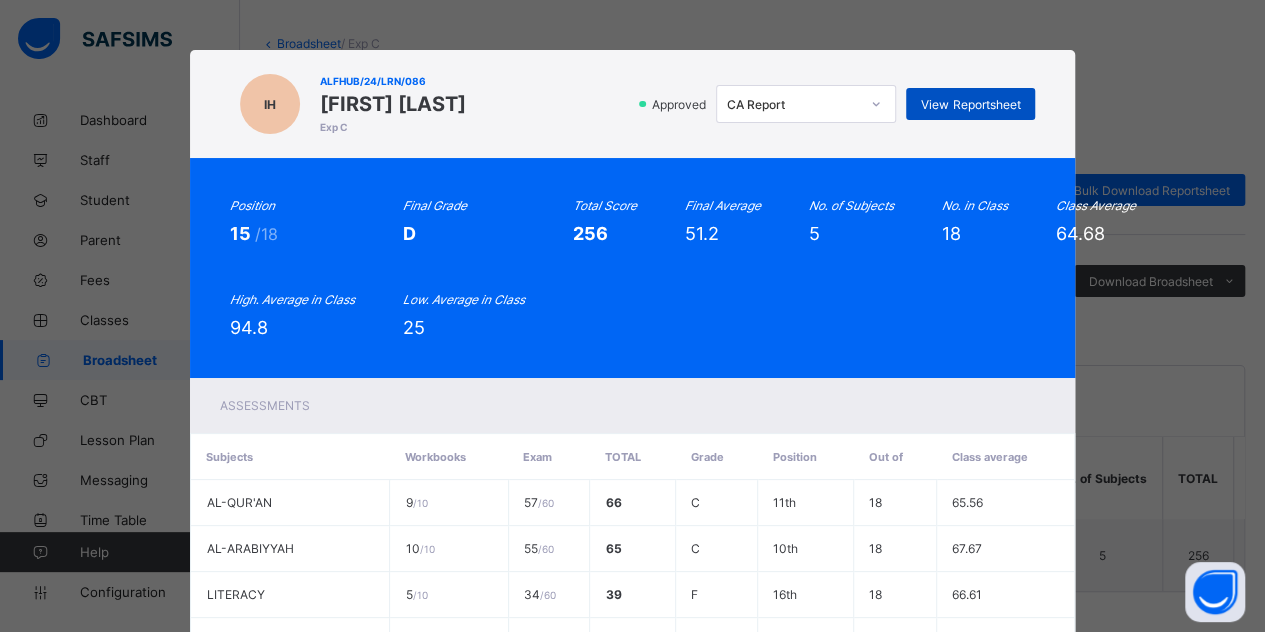 click on "View Reportsheet" at bounding box center [970, 104] 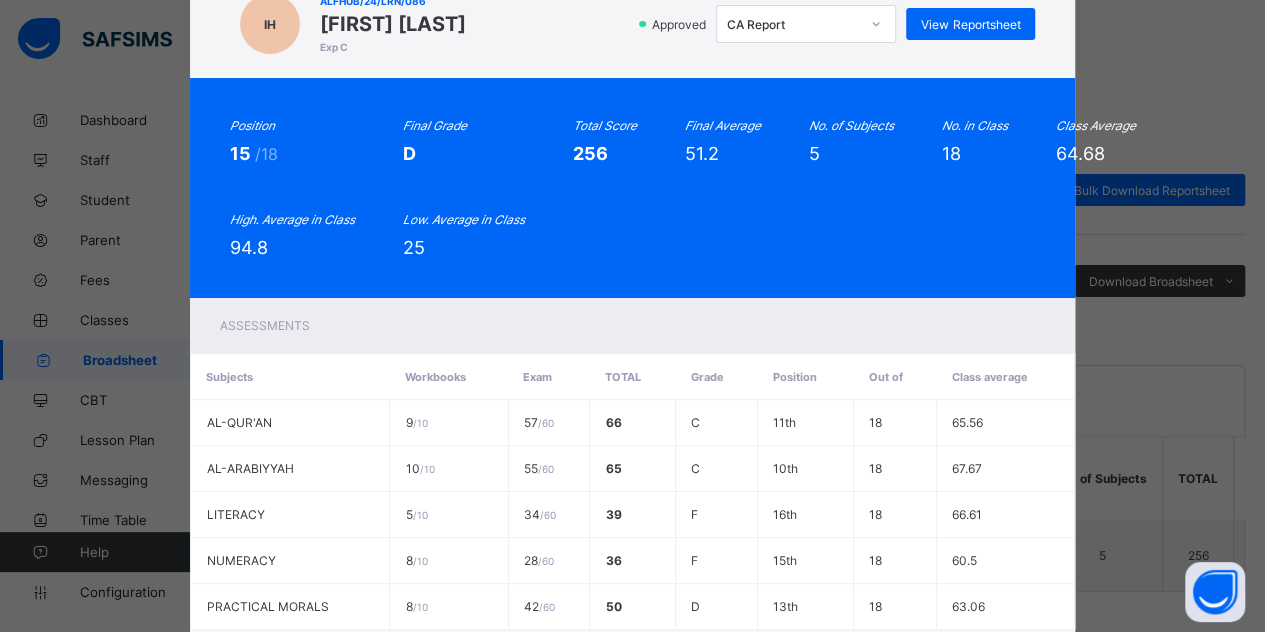 scroll, scrollTop: 48, scrollLeft: 0, axis: vertical 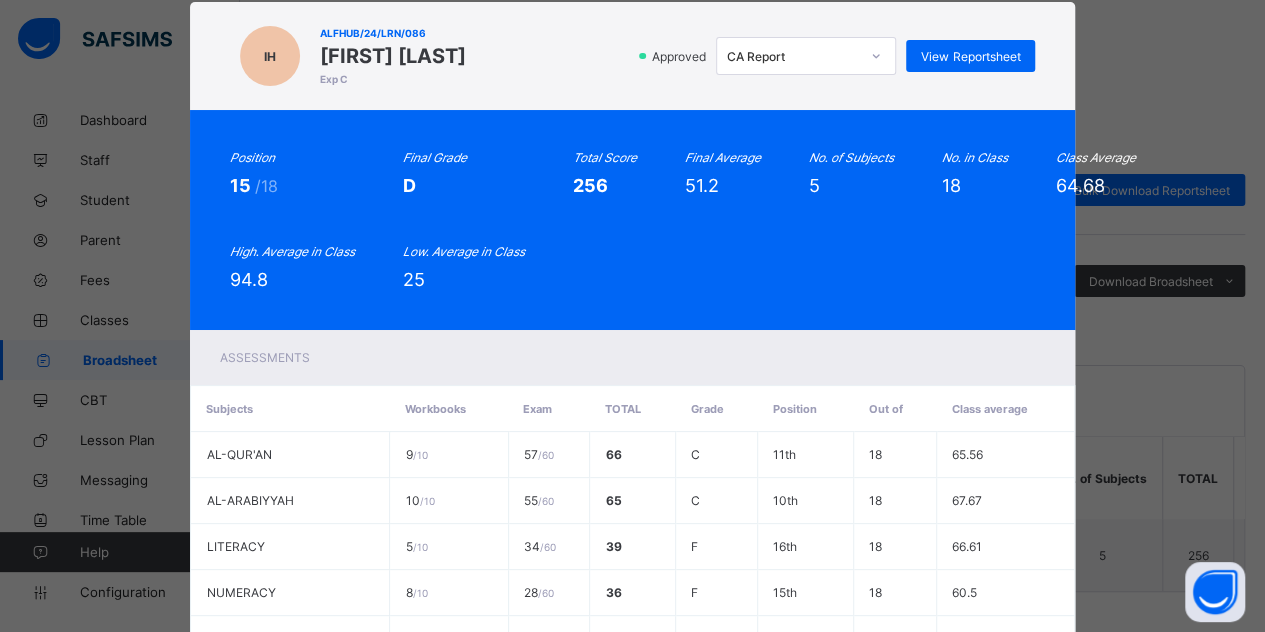 click 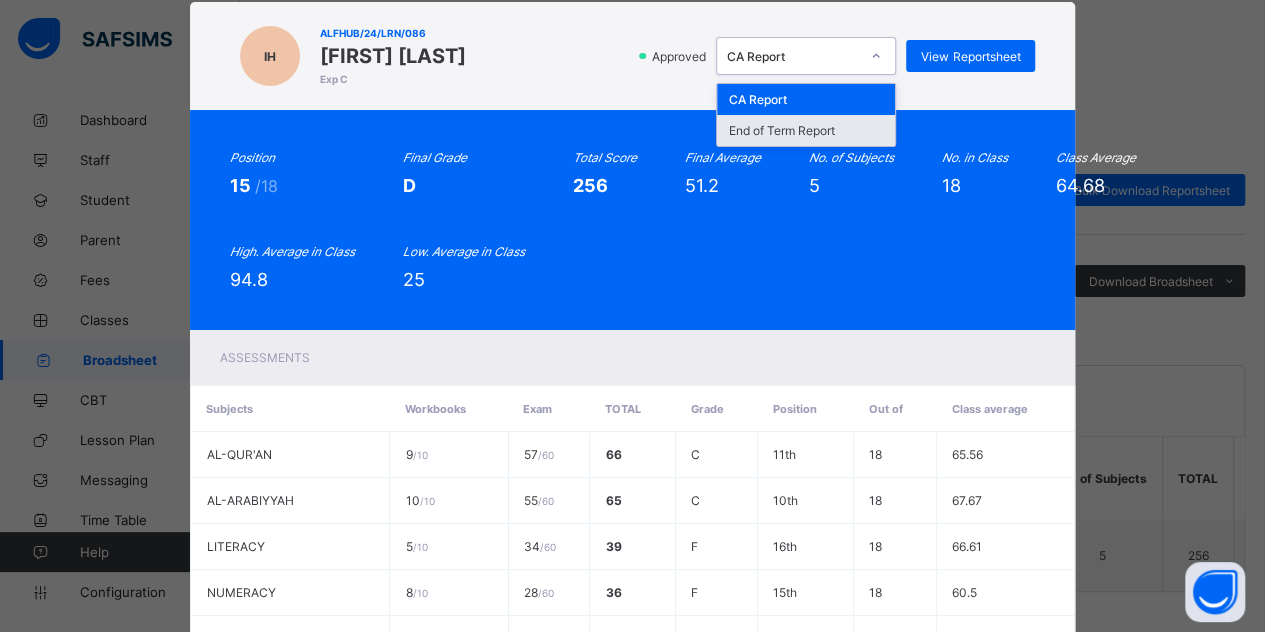 click on "End of Term Report" at bounding box center (806, 130) 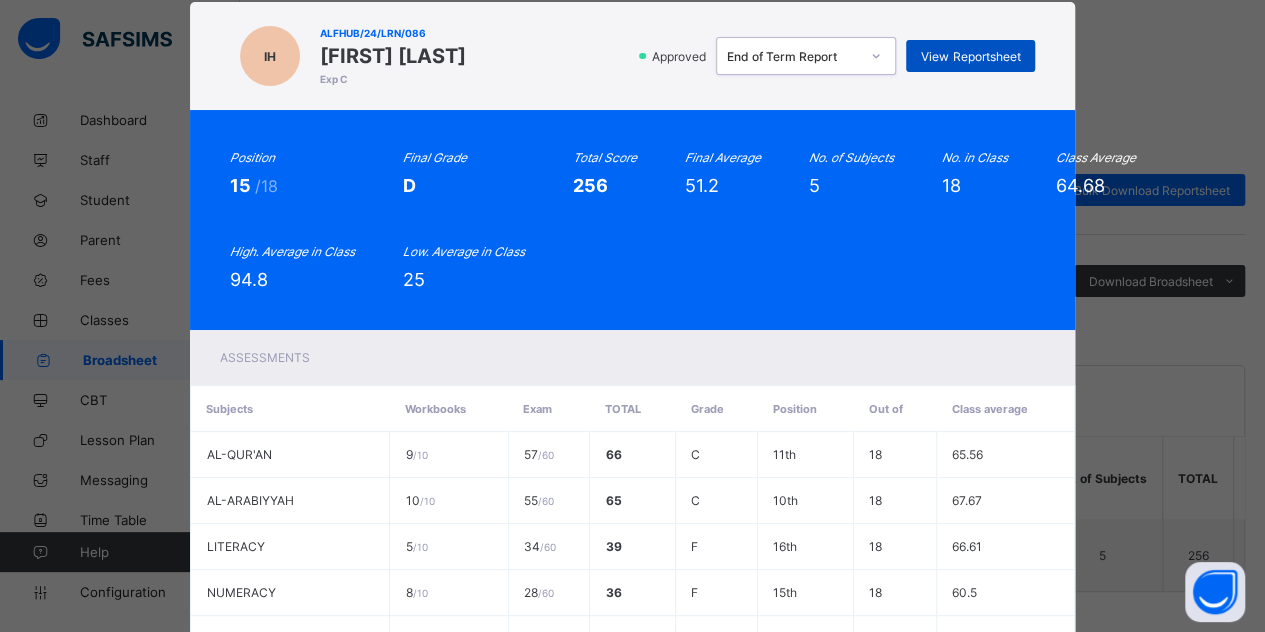click on "View Reportsheet" at bounding box center (970, 56) 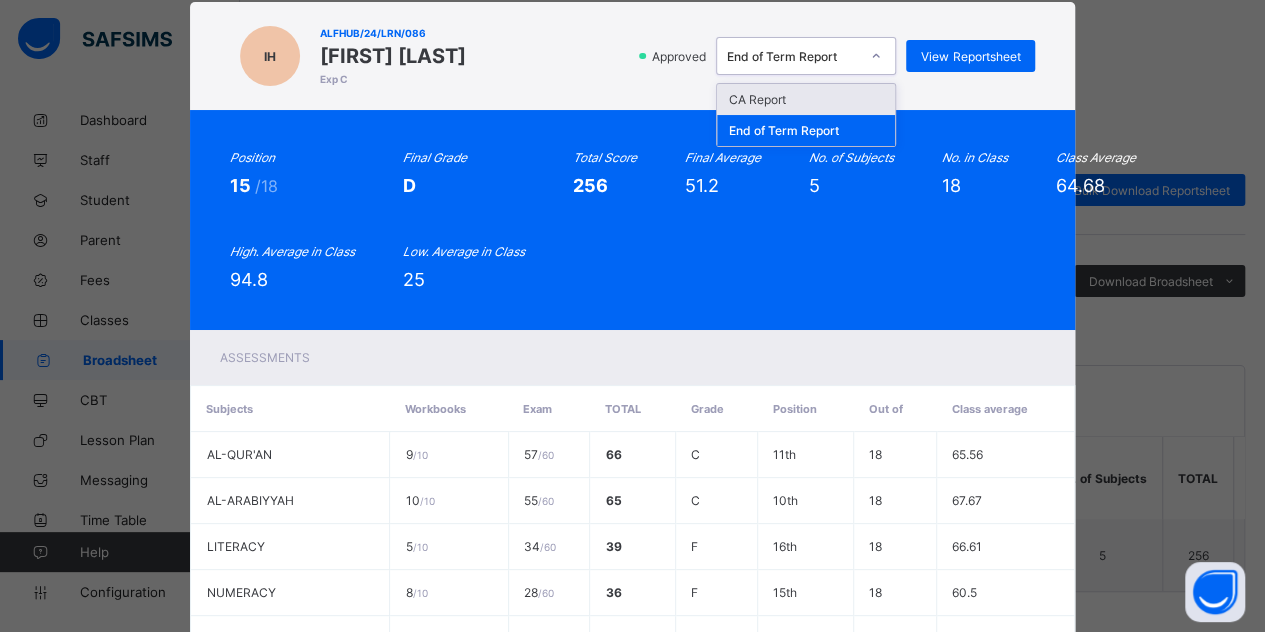 click on "End of Term Report" at bounding box center [793, 56] 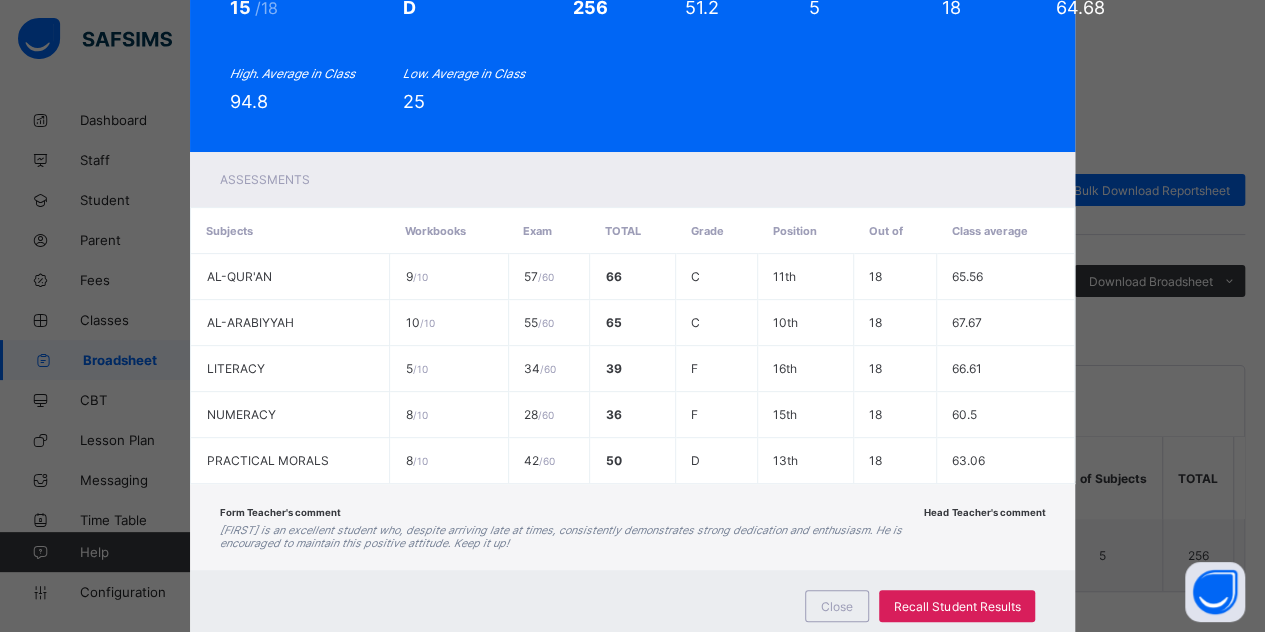 scroll, scrollTop: 278, scrollLeft: 0, axis: vertical 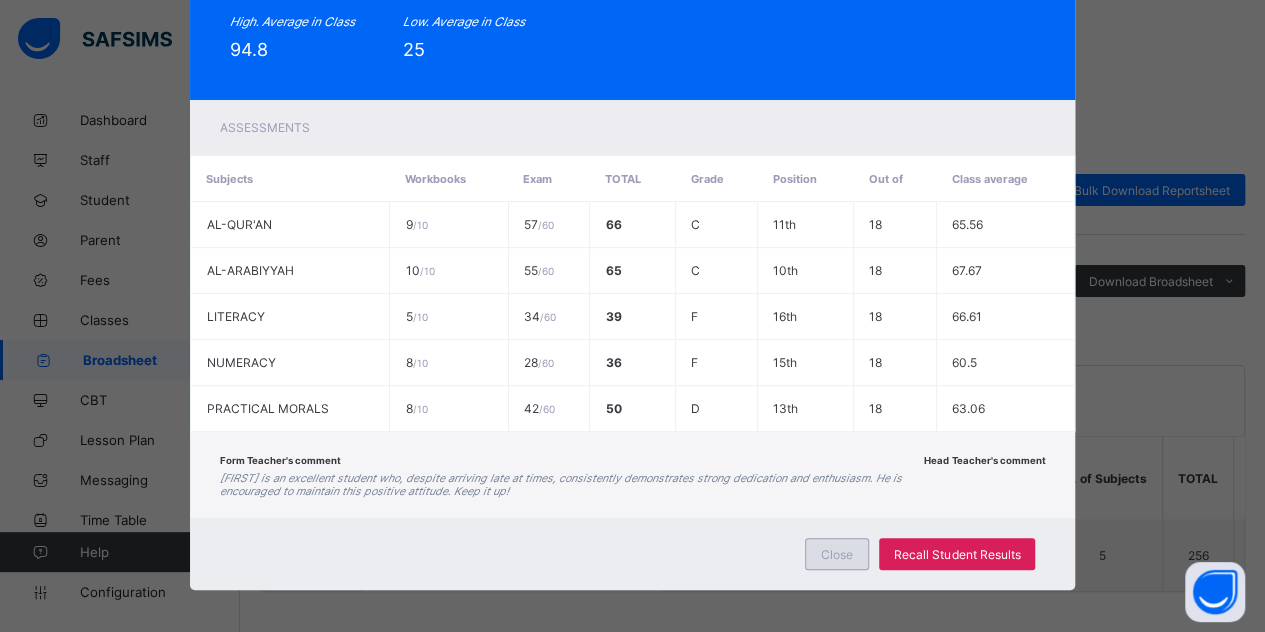 click on "Close" at bounding box center (837, 554) 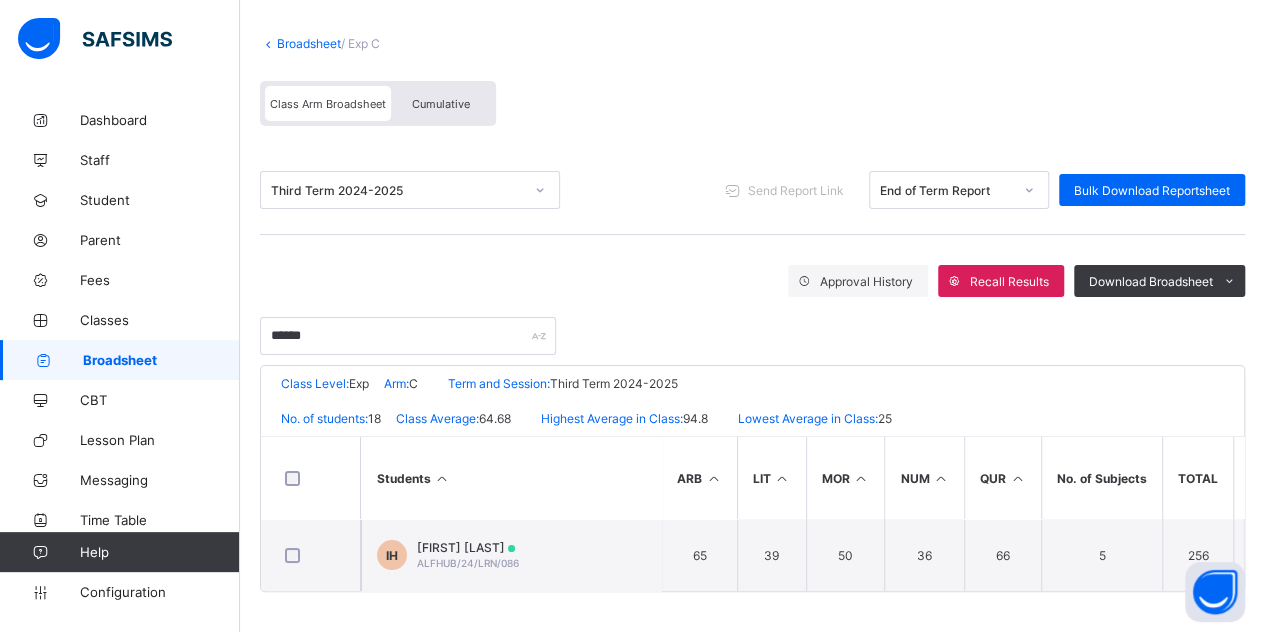 click on "Cumulative" at bounding box center [441, 103] 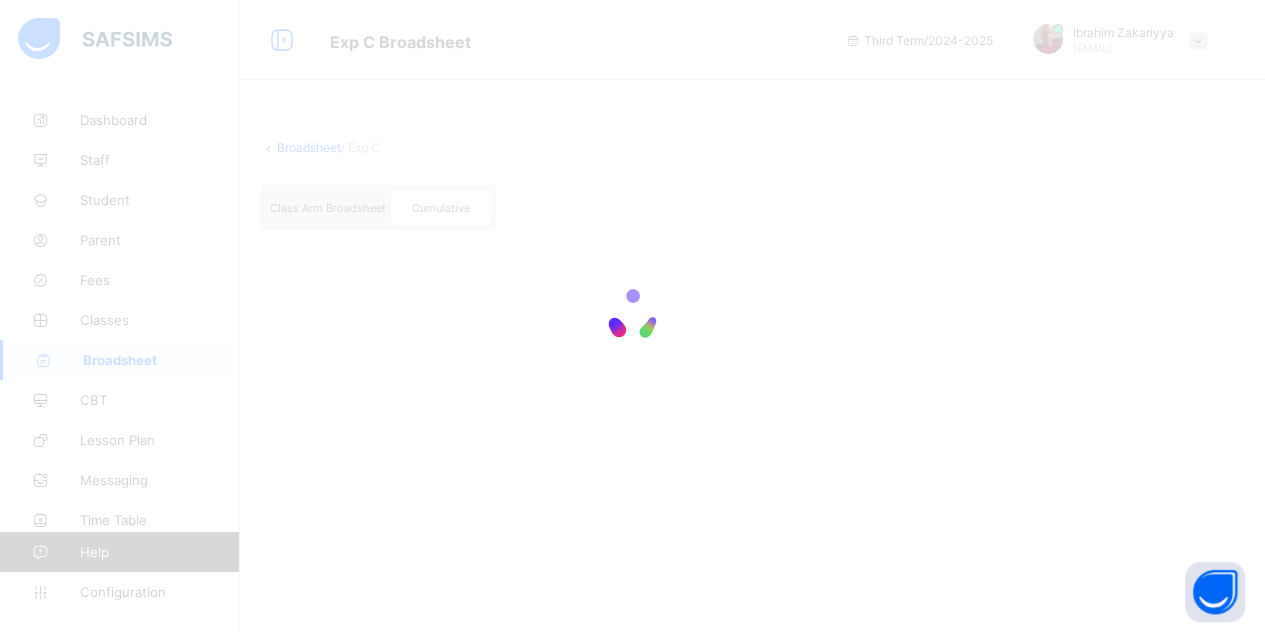 scroll, scrollTop: 0, scrollLeft: 0, axis: both 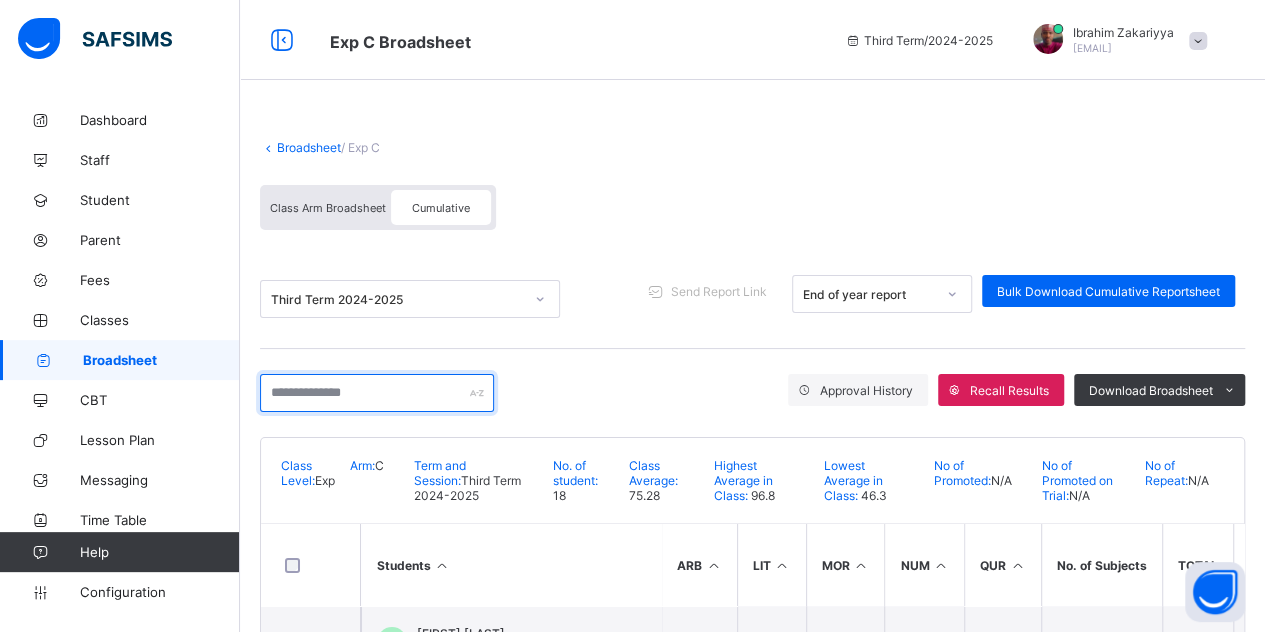 click at bounding box center (377, 393) 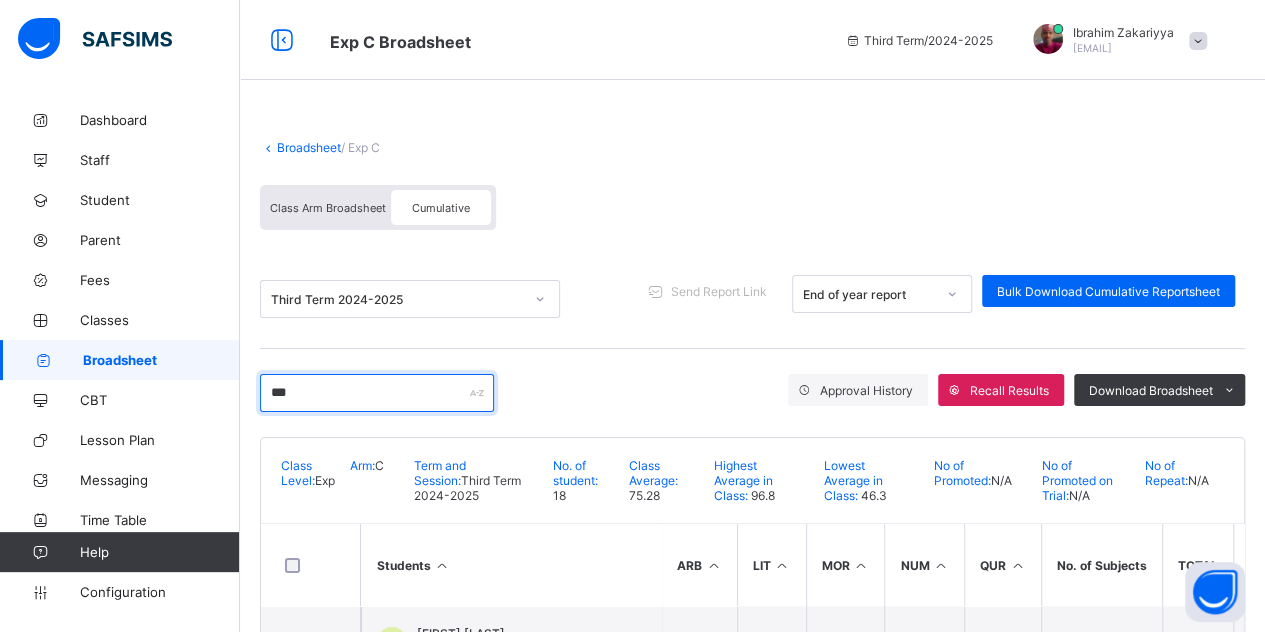 type on "******" 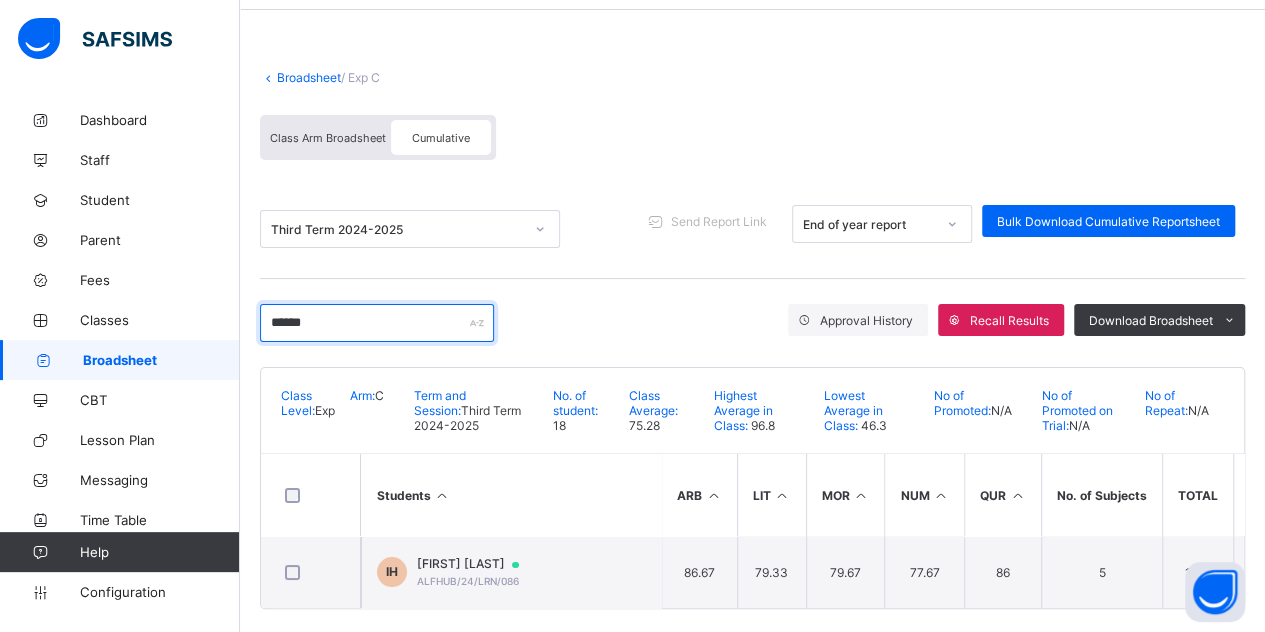 scroll, scrollTop: 88, scrollLeft: 0, axis: vertical 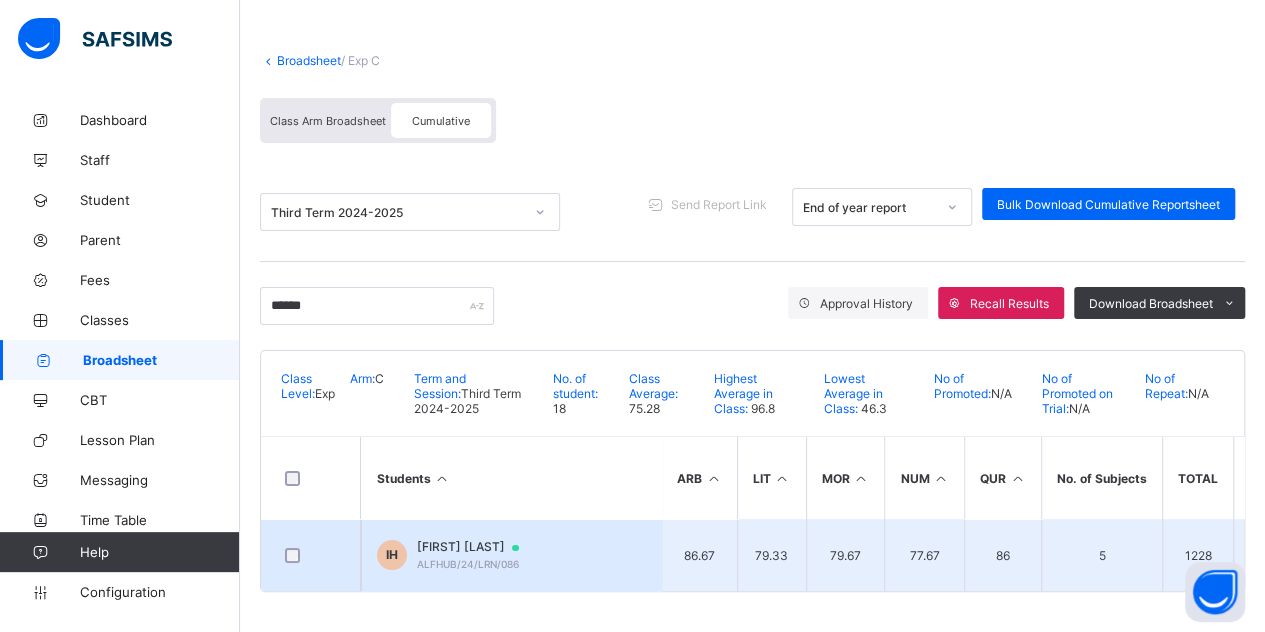 click on "[FIRST] [LAST] [LAST]" at bounding box center [477, 547] 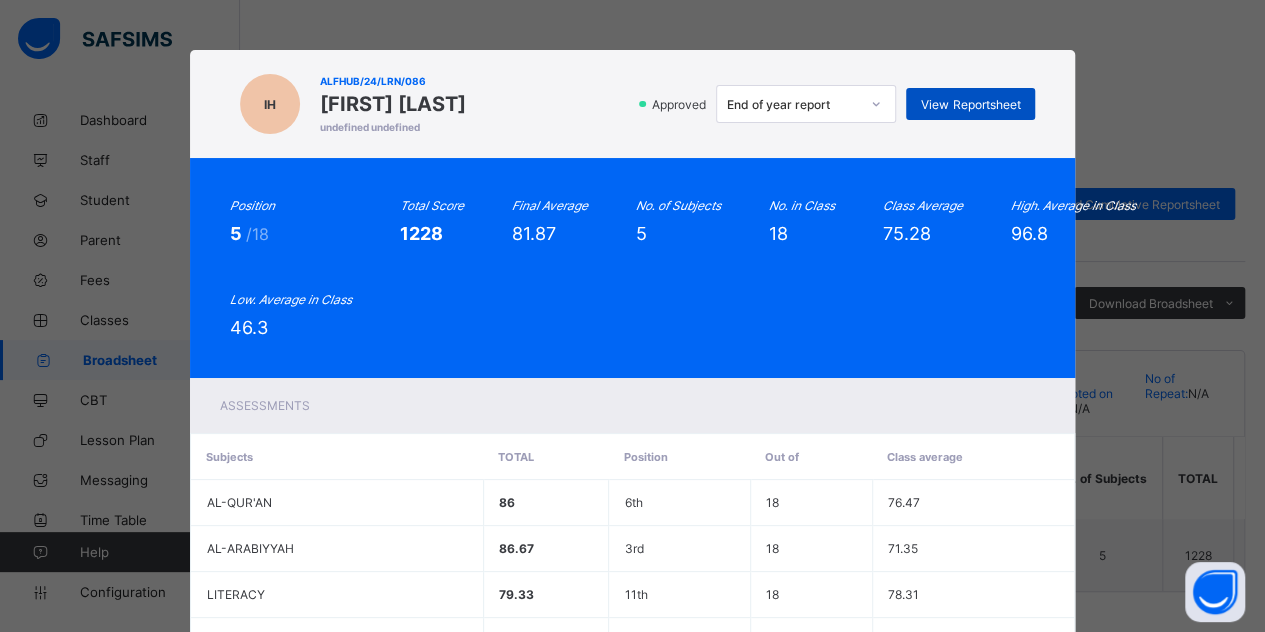 click on "View Reportsheet" at bounding box center [970, 104] 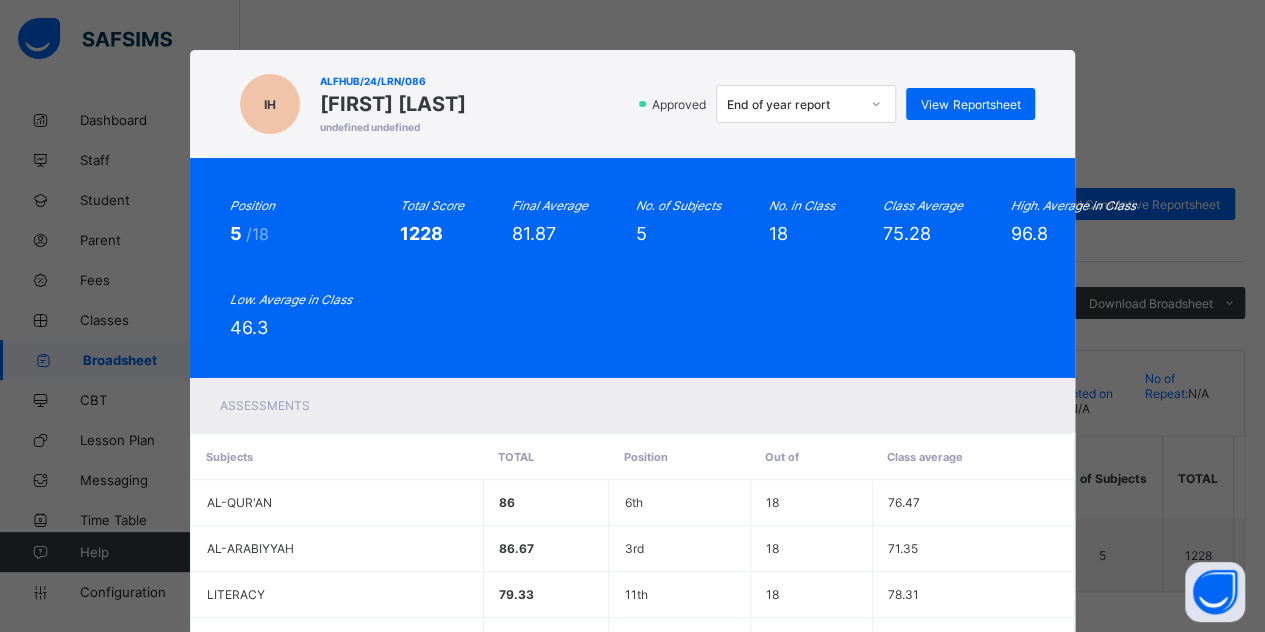 scroll, scrollTop: 78, scrollLeft: 0, axis: vertical 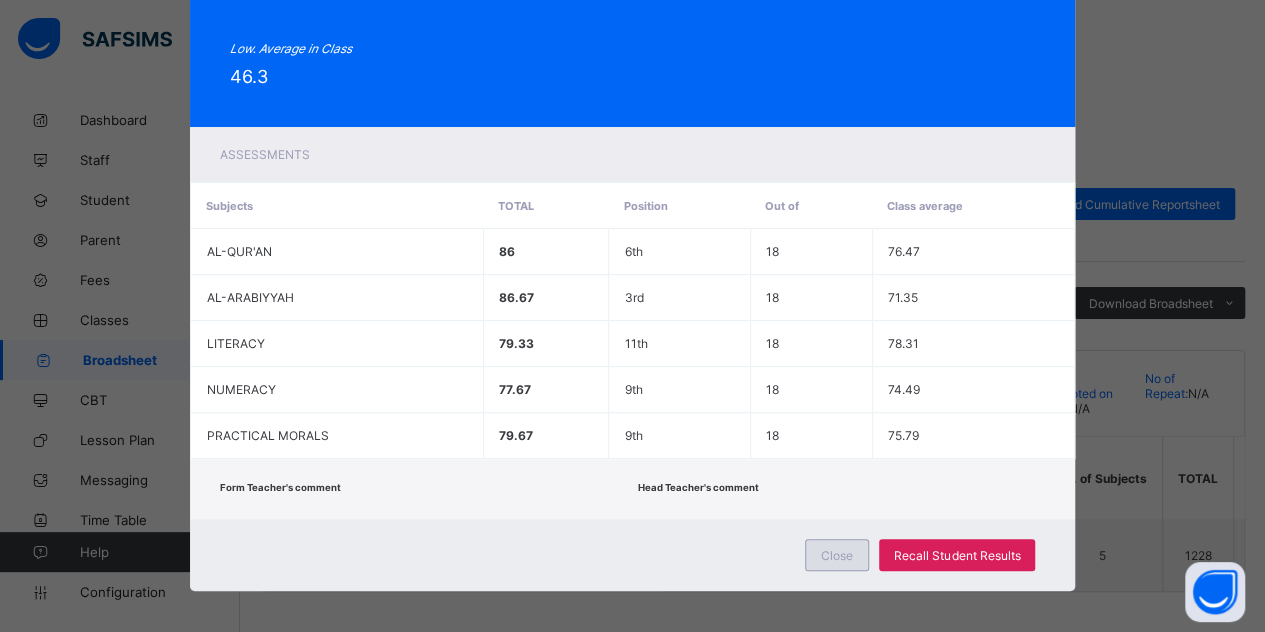 click on "Close" at bounding box center (837, 555) 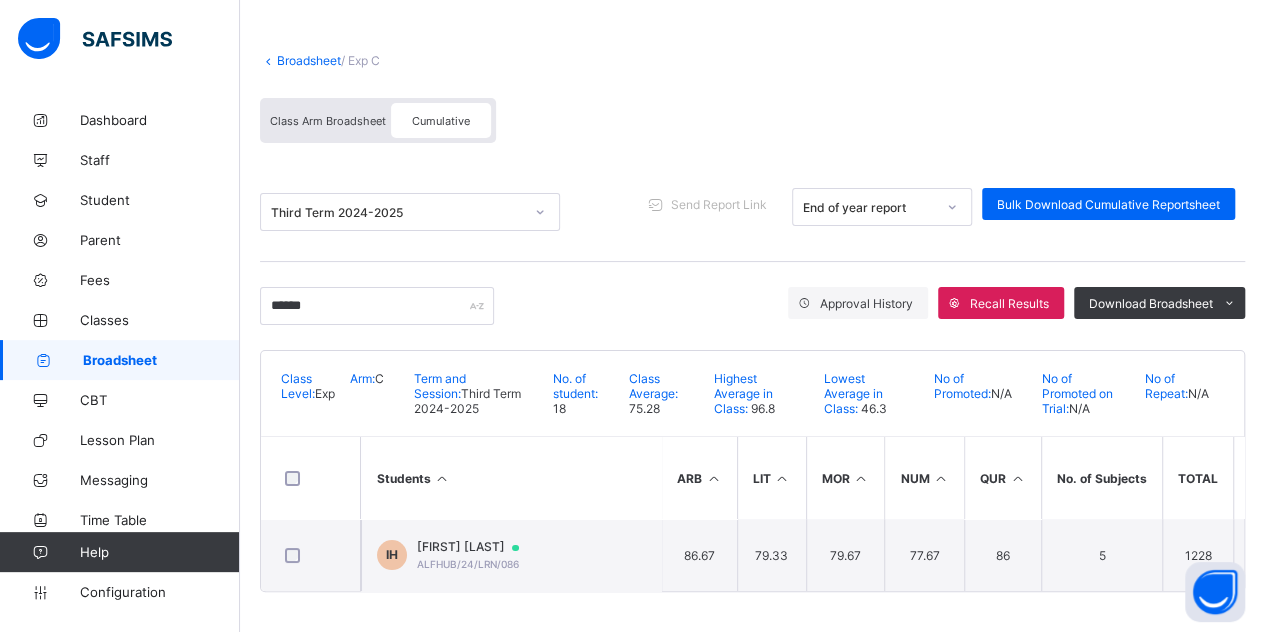 click on "Class Arm Broadsheet" at bounding box center (328, 121) 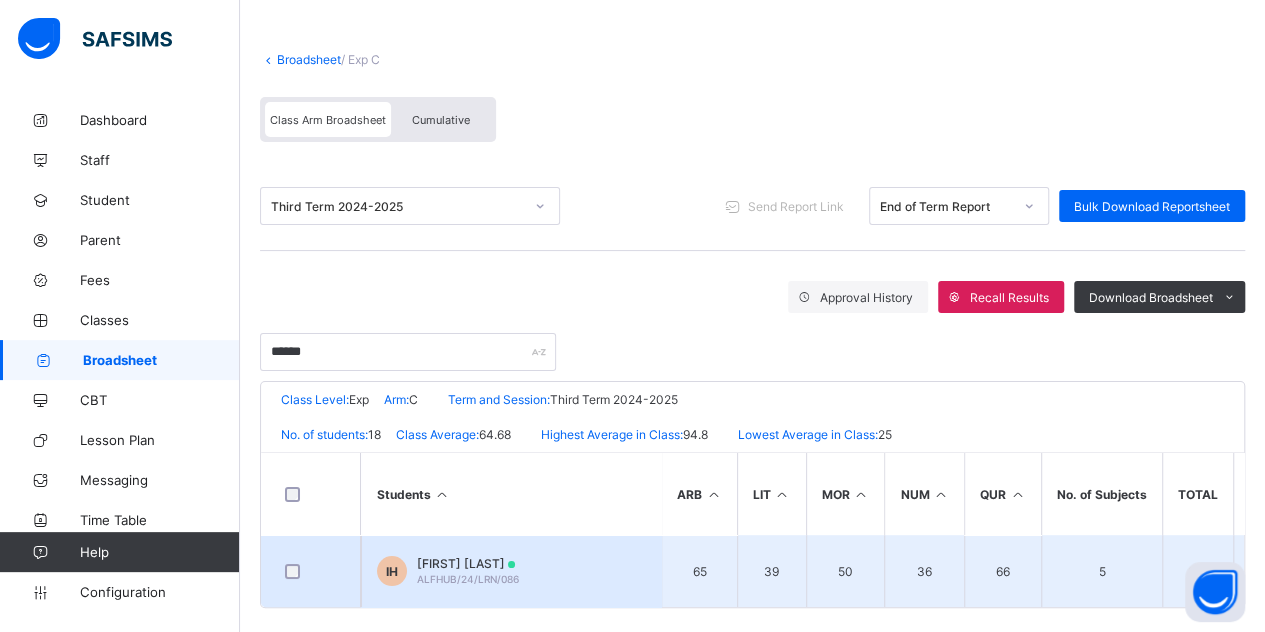click on "[FIRST] [LAST] [LAST]" at bounding box center (468, 563) 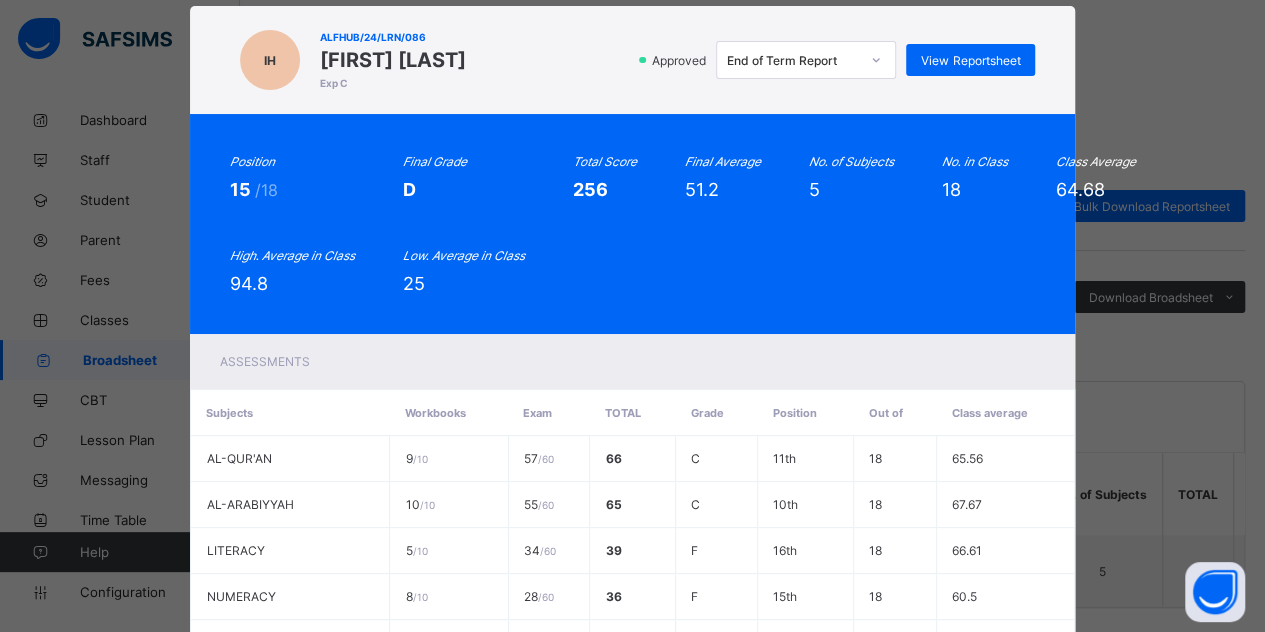 scroll, scrollTop: 28, scrollLeft: 0, axis: vertical 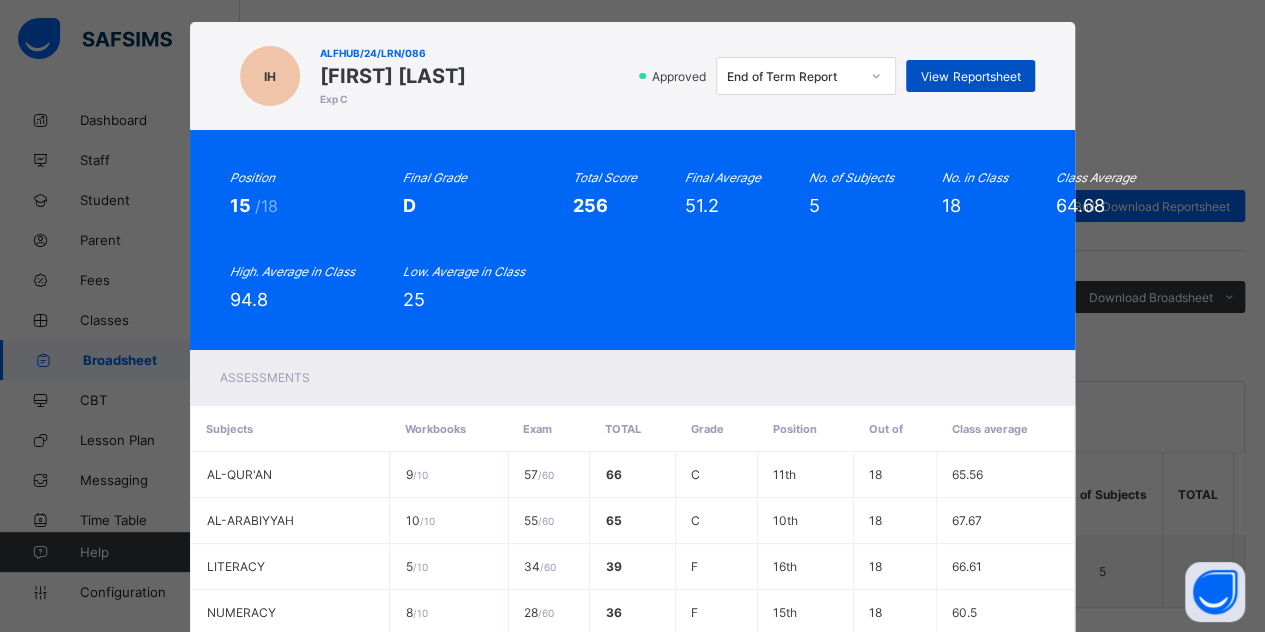 click on "View Reportsheet" at bounding box center (970, 76) 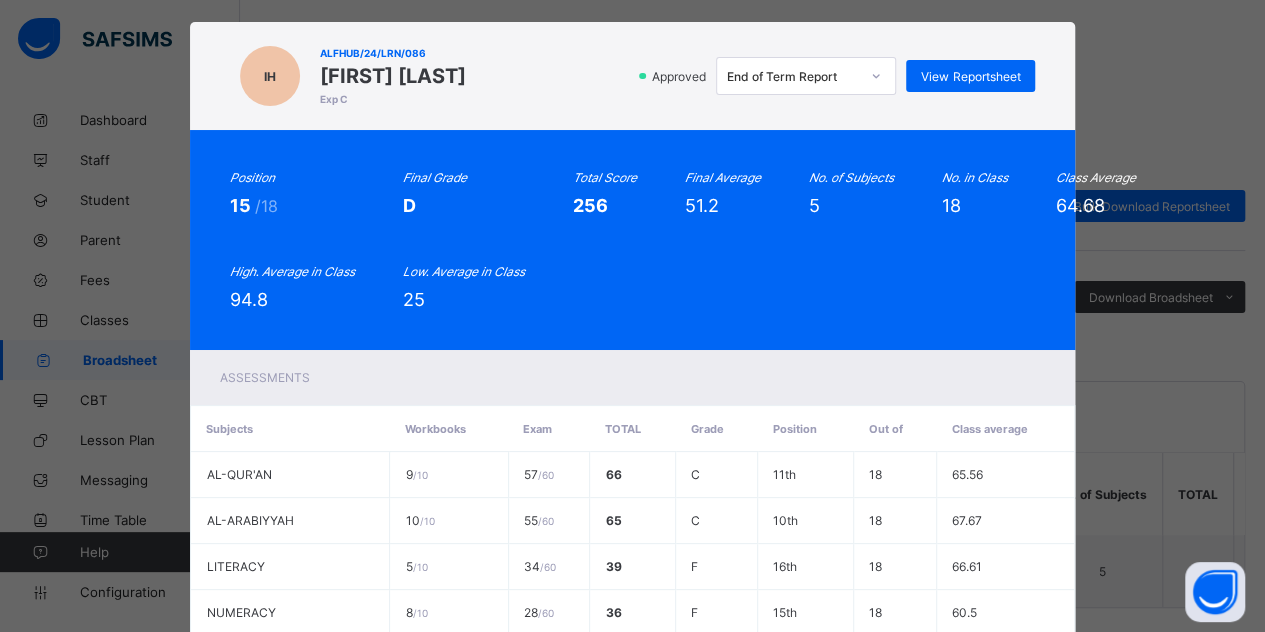 scroll, scrollTop: 278, scrollLeft: 0, axis: vertical 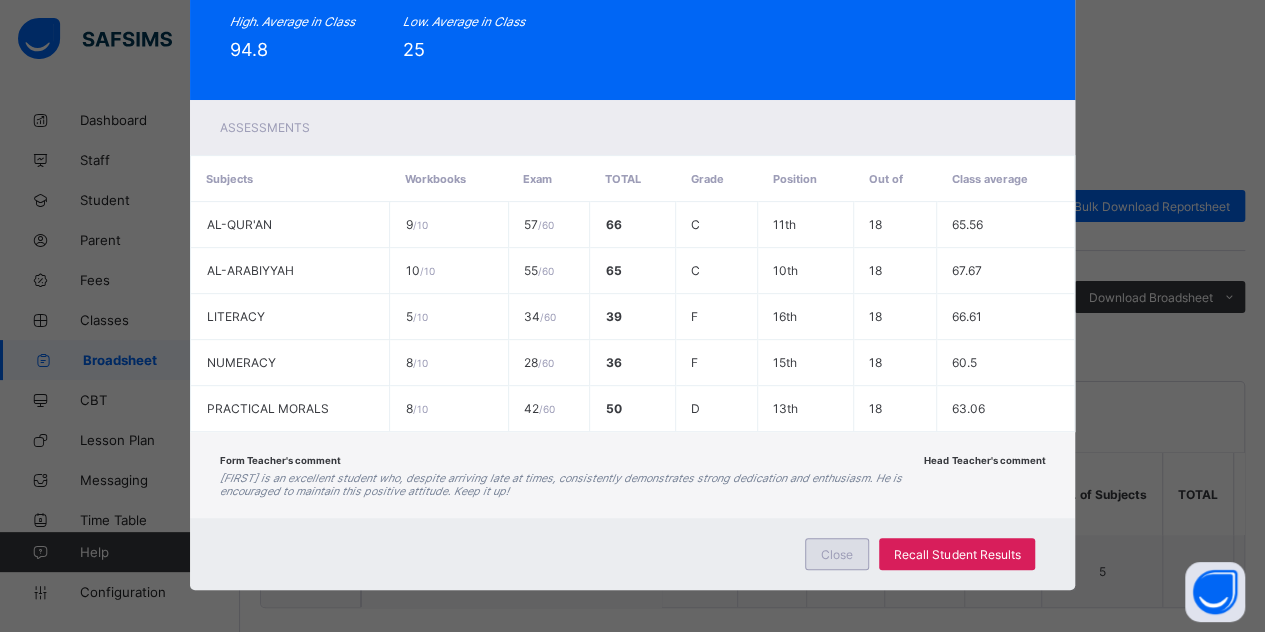click on "Close" at bounding box center (837, 554) 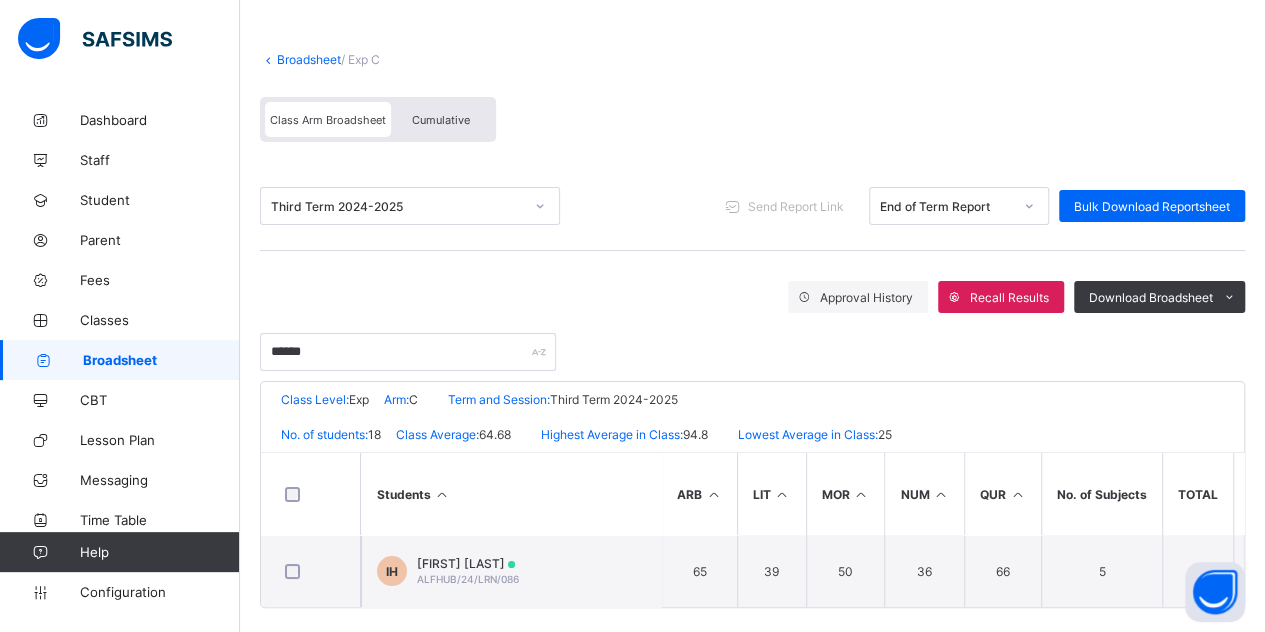 click on "50" at bounding box center (845, 571) 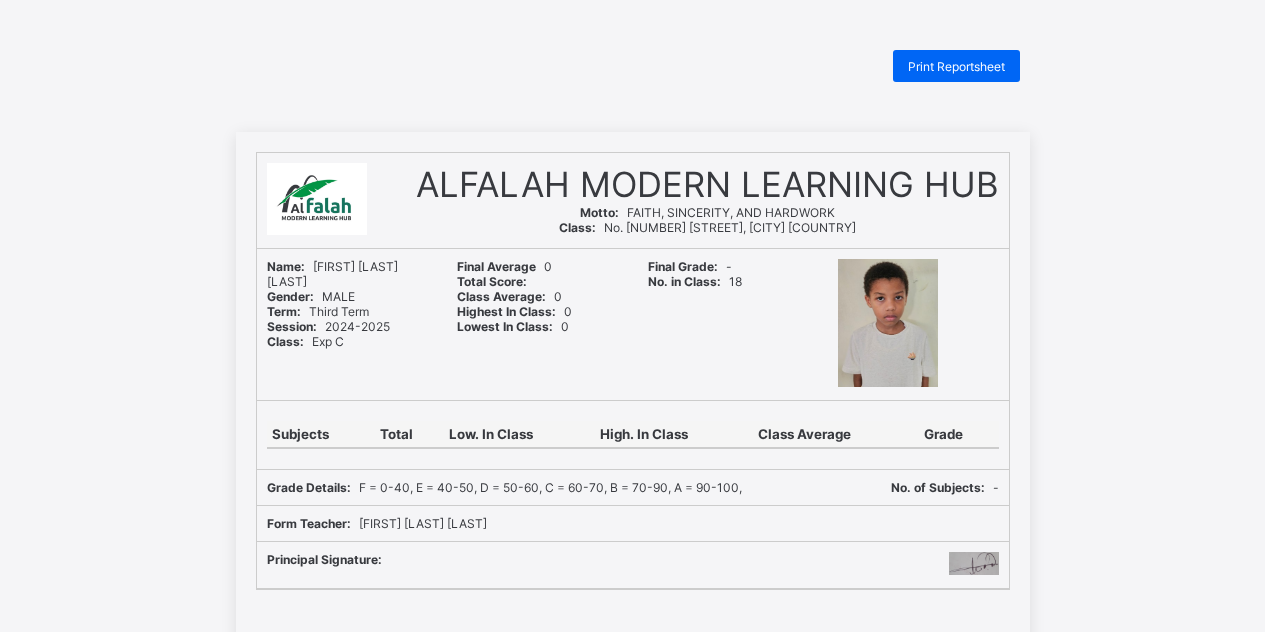 scroll, scrollTop: 0, scrollLeft: 0, axis: both 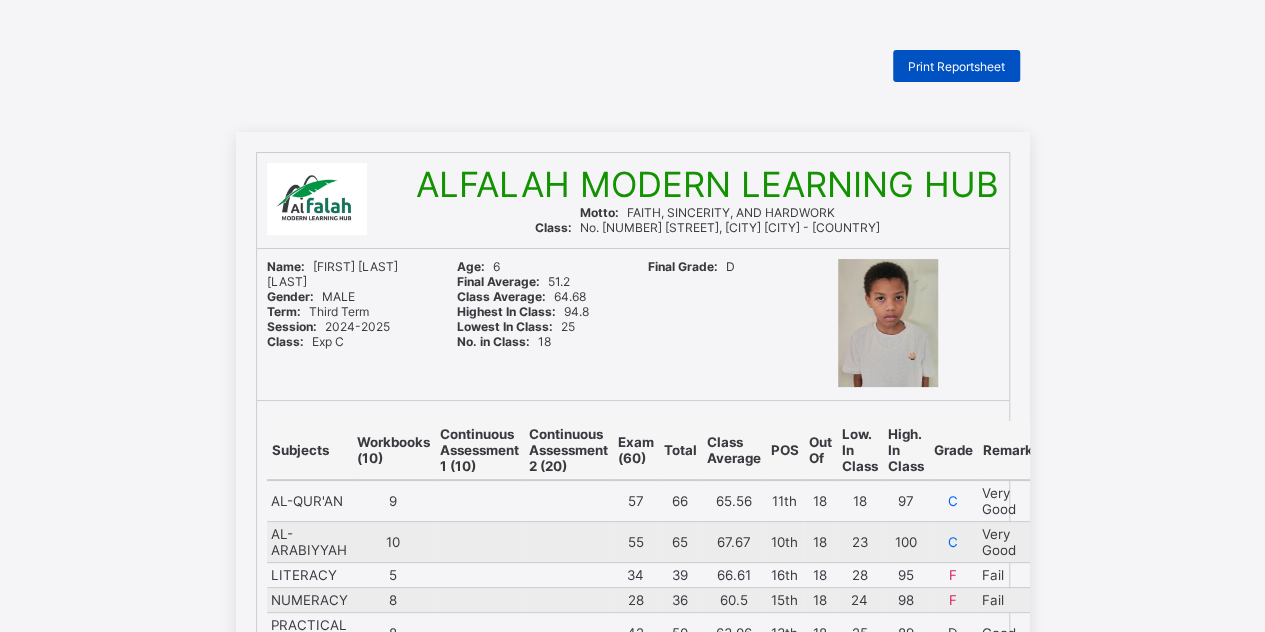 click on "Print Reportsheet" at bounding box center (956, 66) 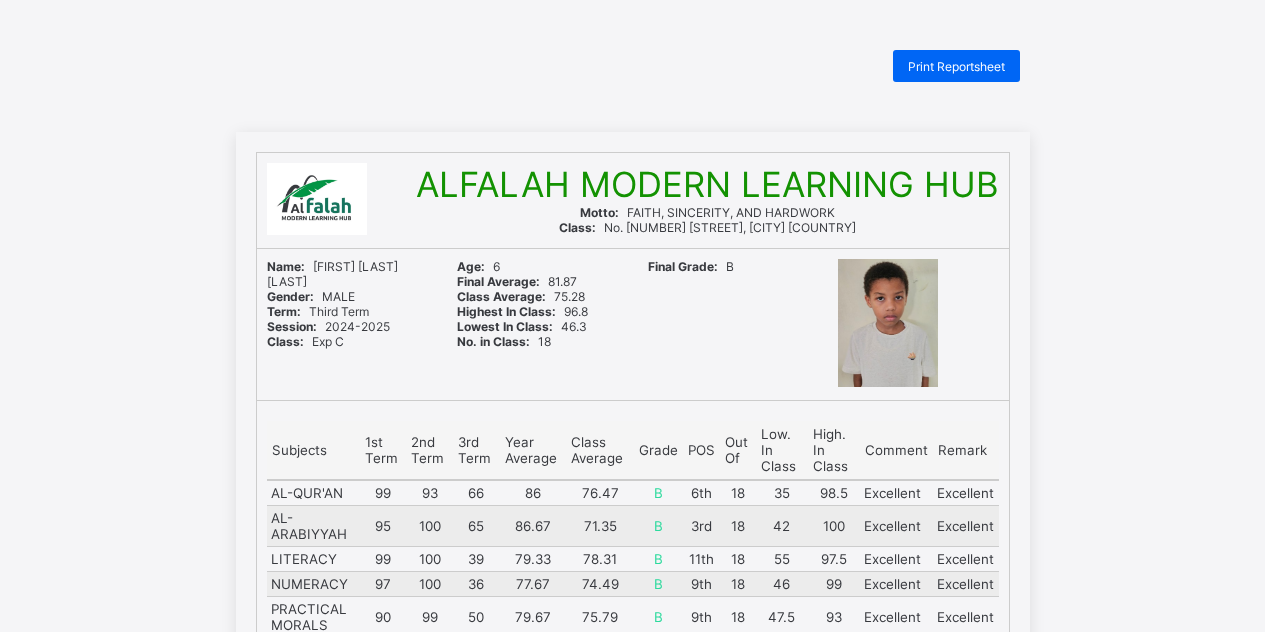 scroll, scrollTop: 0, scrollLeft: 0, axis: both 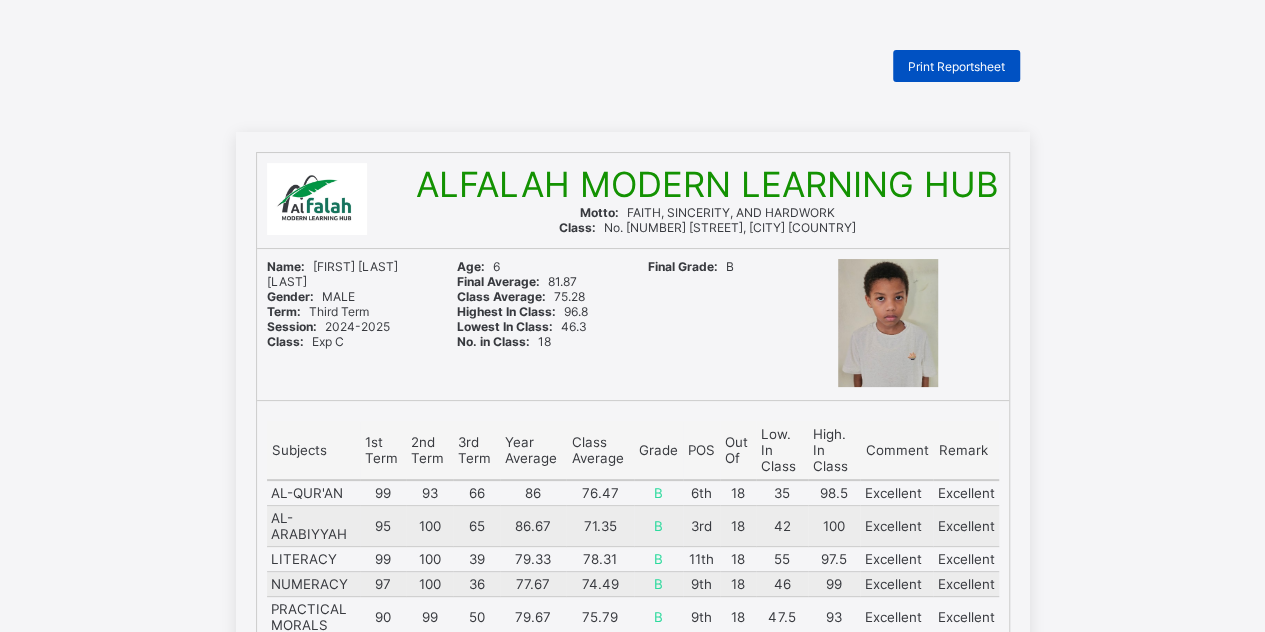 click on "Print Reportsheet" at bounding box center [956, 66] 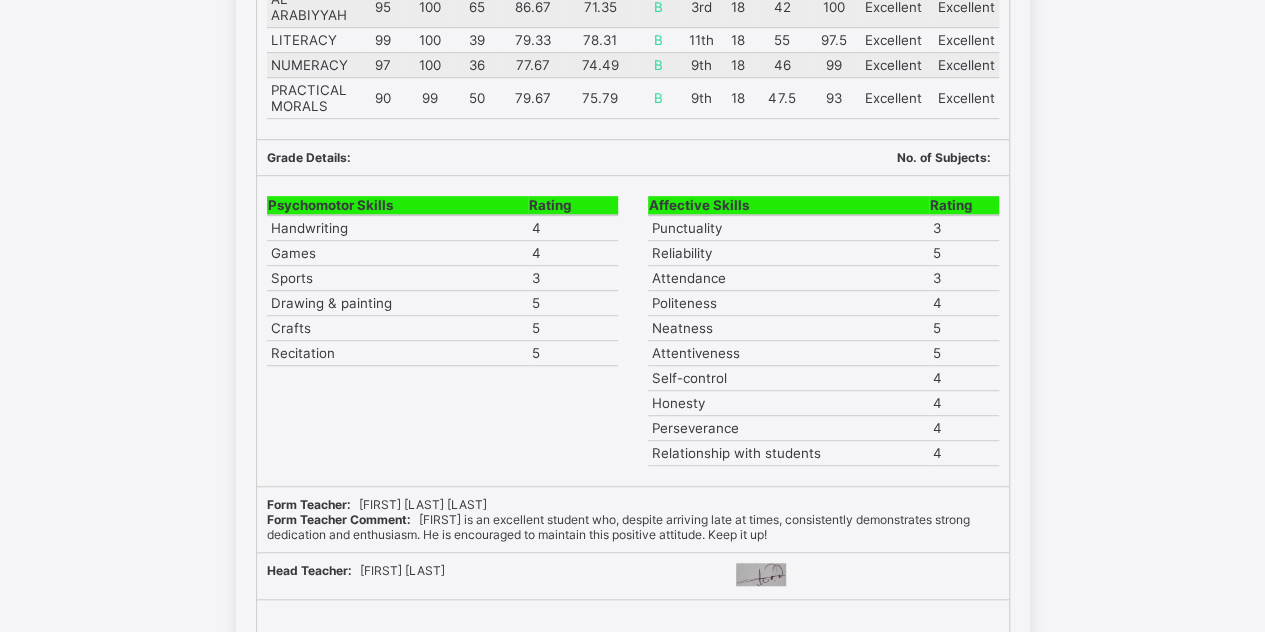 scroll, scrollTop: 588, scrollLeft: 0, axis: vertical 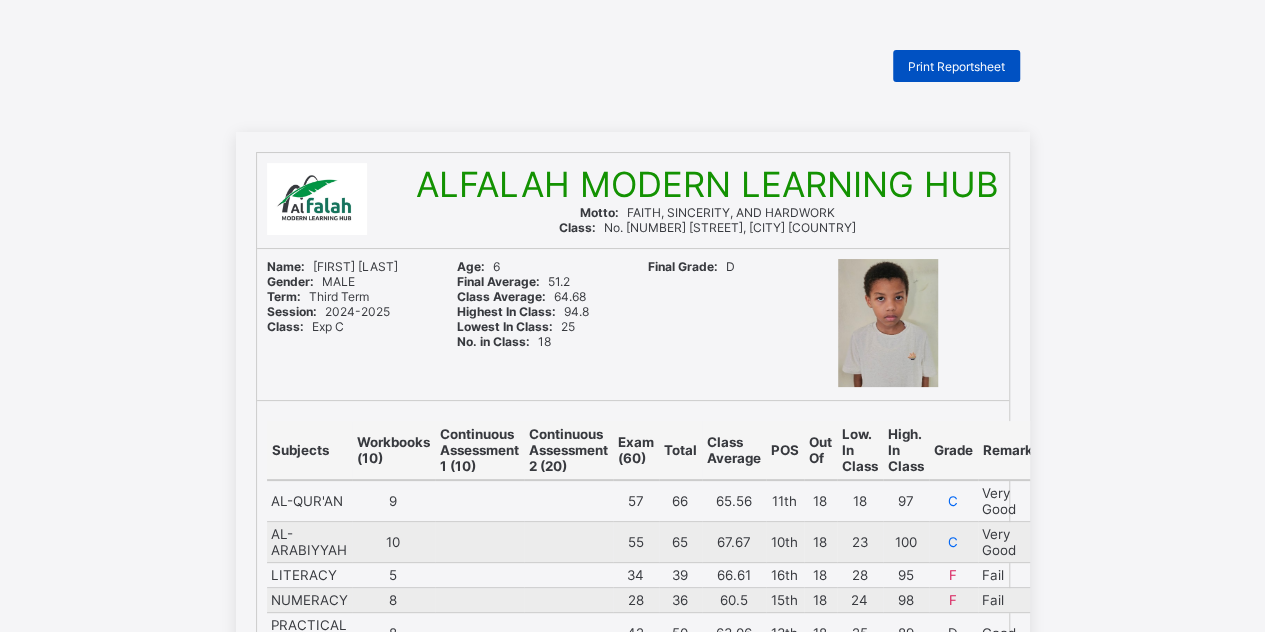 click on "Print Reportsheet" at bounding box center (956, 66) 